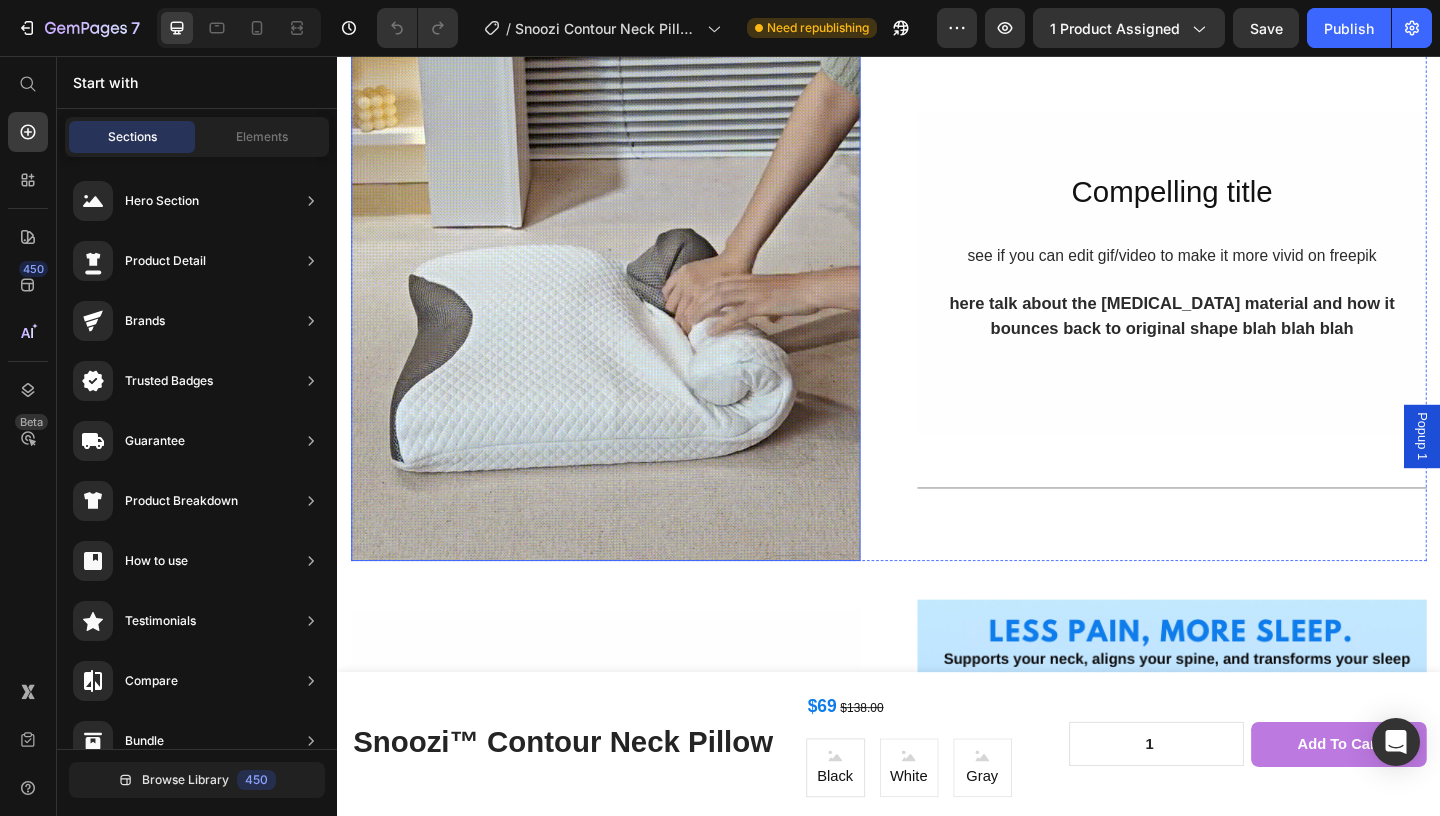 scroll, scrollTop: 1464, scrollLeft: 0, axis: vertical 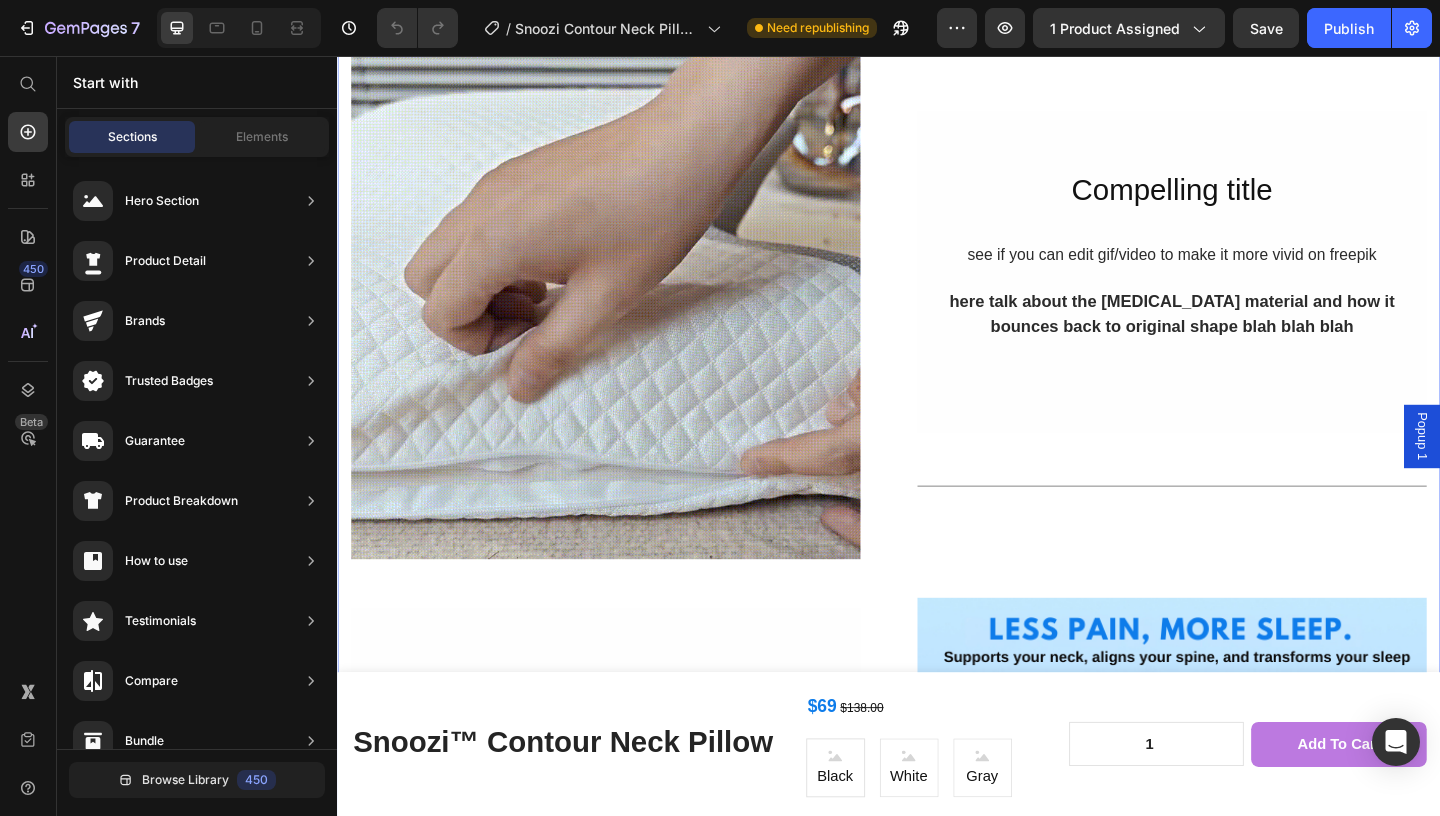 click on "Image Compelling title Heading see if you can edit gif/video to make it more vivid on freepik   here talk about the memory foam material and how it bounces back to original shape blah blah blah Text Block Row                Title Line Row Image Sleep Struggles? Not Anymore! Heading Tossing, turning, and waking up sore?  You’re not alone—most people struggle to get comfortable at night. That’s why we made the  Snoozi™ Contour Neck Pillow .   Its smart dent-and-groove design cradles your head, neck, and spine for perfect alignment—no matter how you sleep.   Wake up pain-free, refreshed, and ready to take on the day.  🌟 Text Block Row                Title Line Row Support That Actually Supports You Heading Engineered to follow the natural curve of your neck, the  Snoozi™  Contour Neck Pillow helps  relieve tension and align your spine —so you can sleep deeply and  wake up without aches, tension, or stiffness —just pure, pain-free comfort. Text Block Row Image Row" at bounding box center (937, 824) 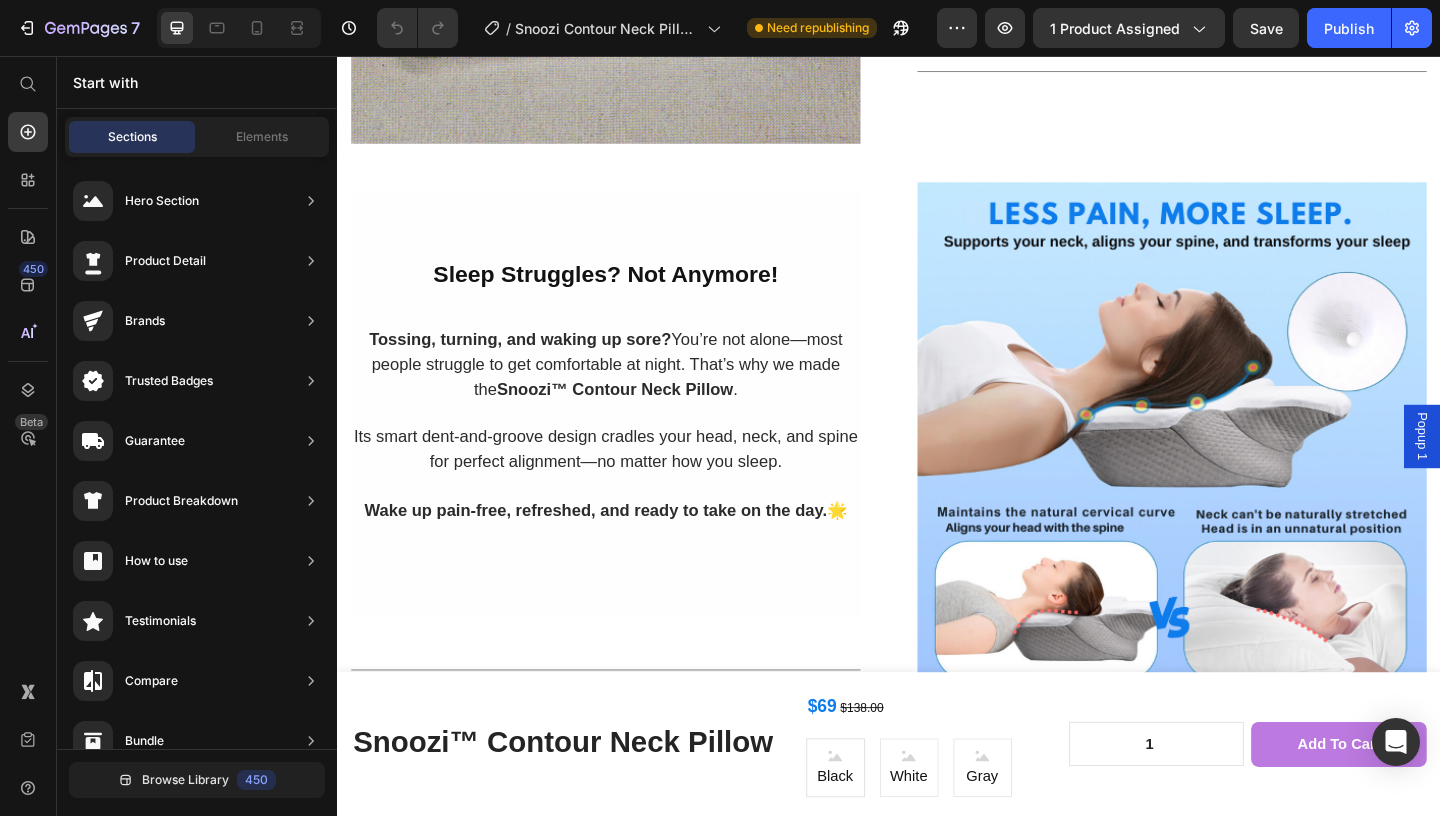 scroll, scrollTop: 2024, scrollLeft: 0, axis: vertical 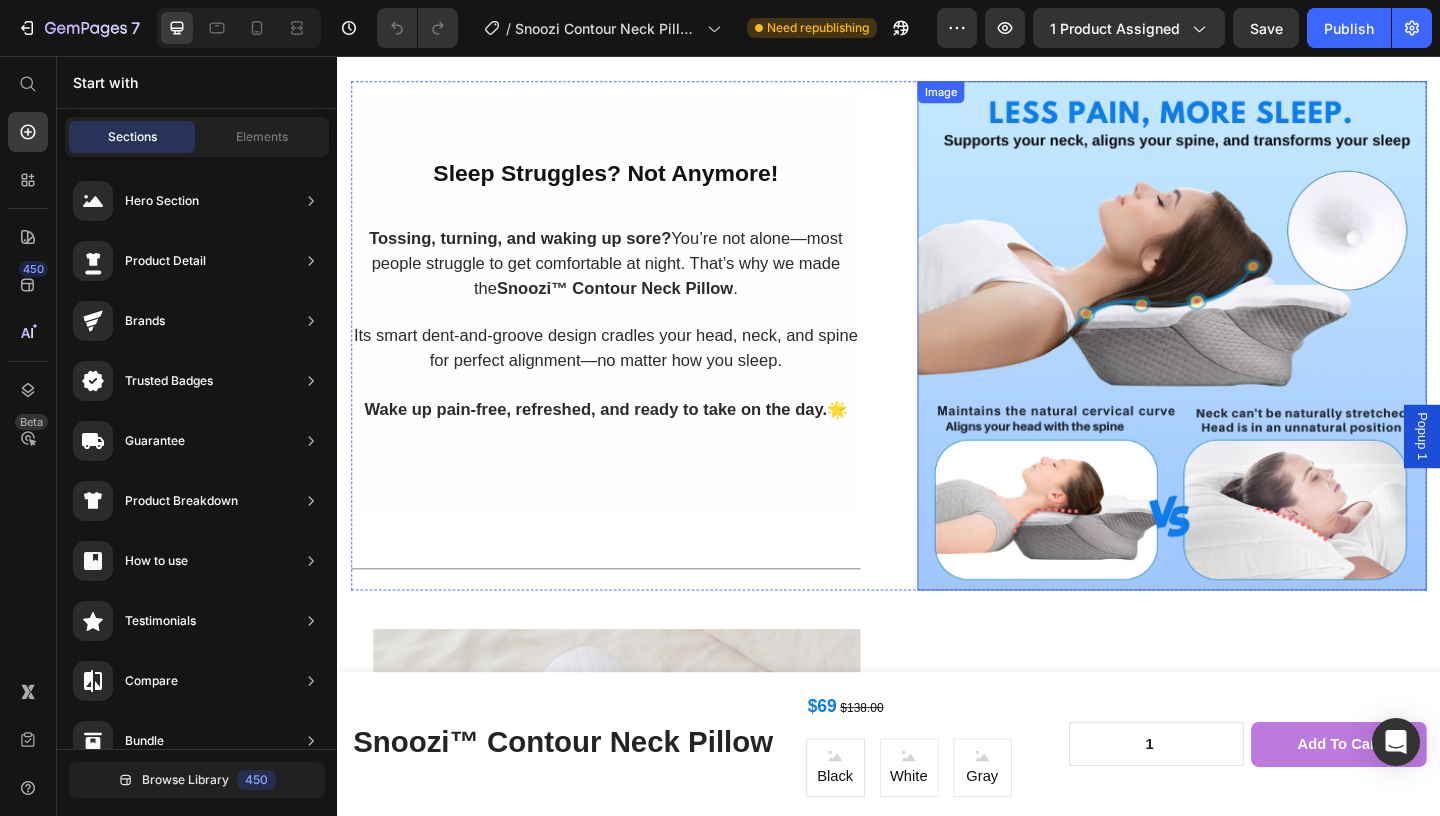 click at bounding box center (1245, 360) 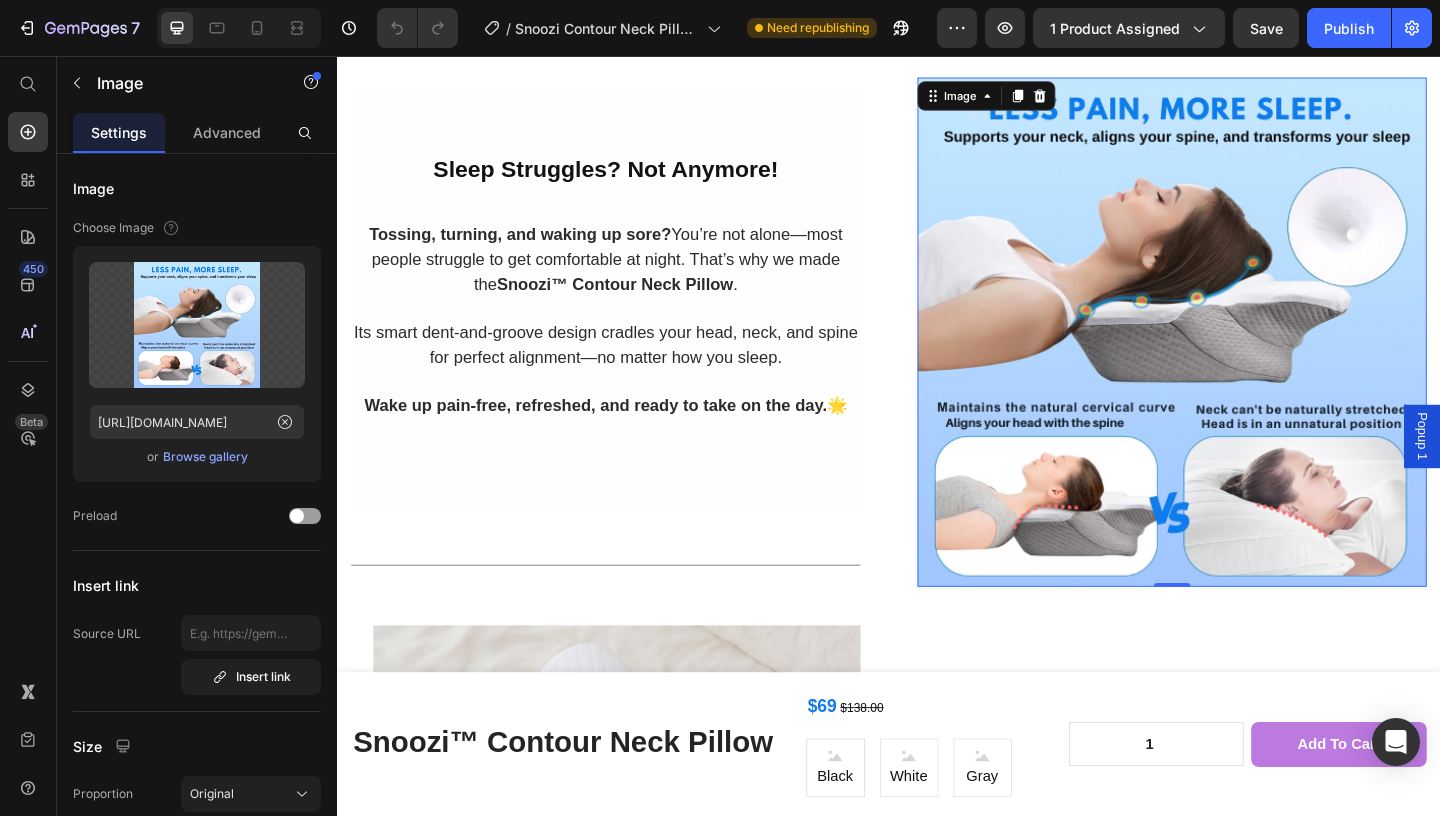 scroll, scrollTop: 2020, scrollLeft: 0, axis: vertical 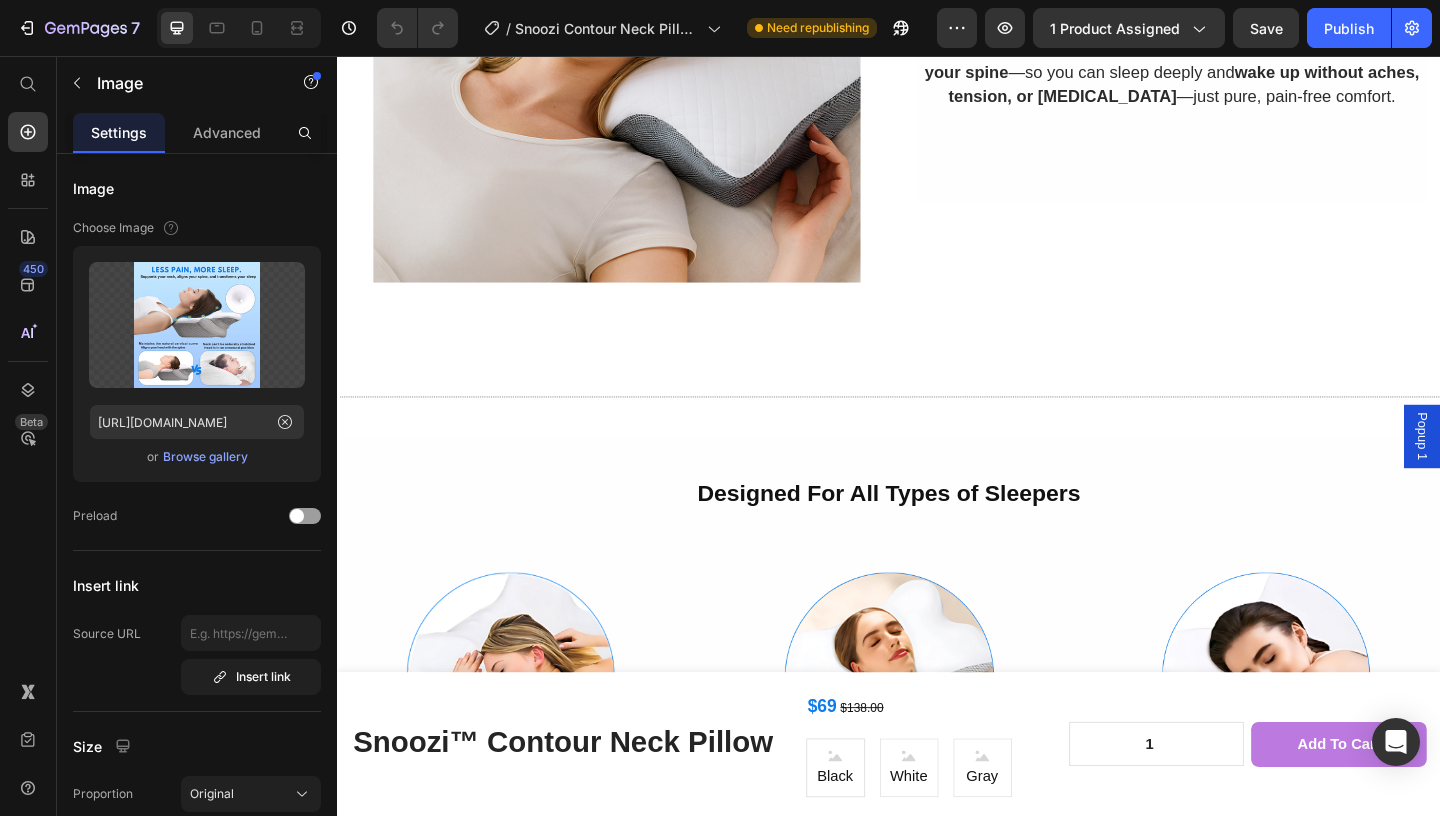 click on "7  Version history  /  Snoozi Contour Neck Pillow Need republishing Preview 1 product assigned  Save   Publish" 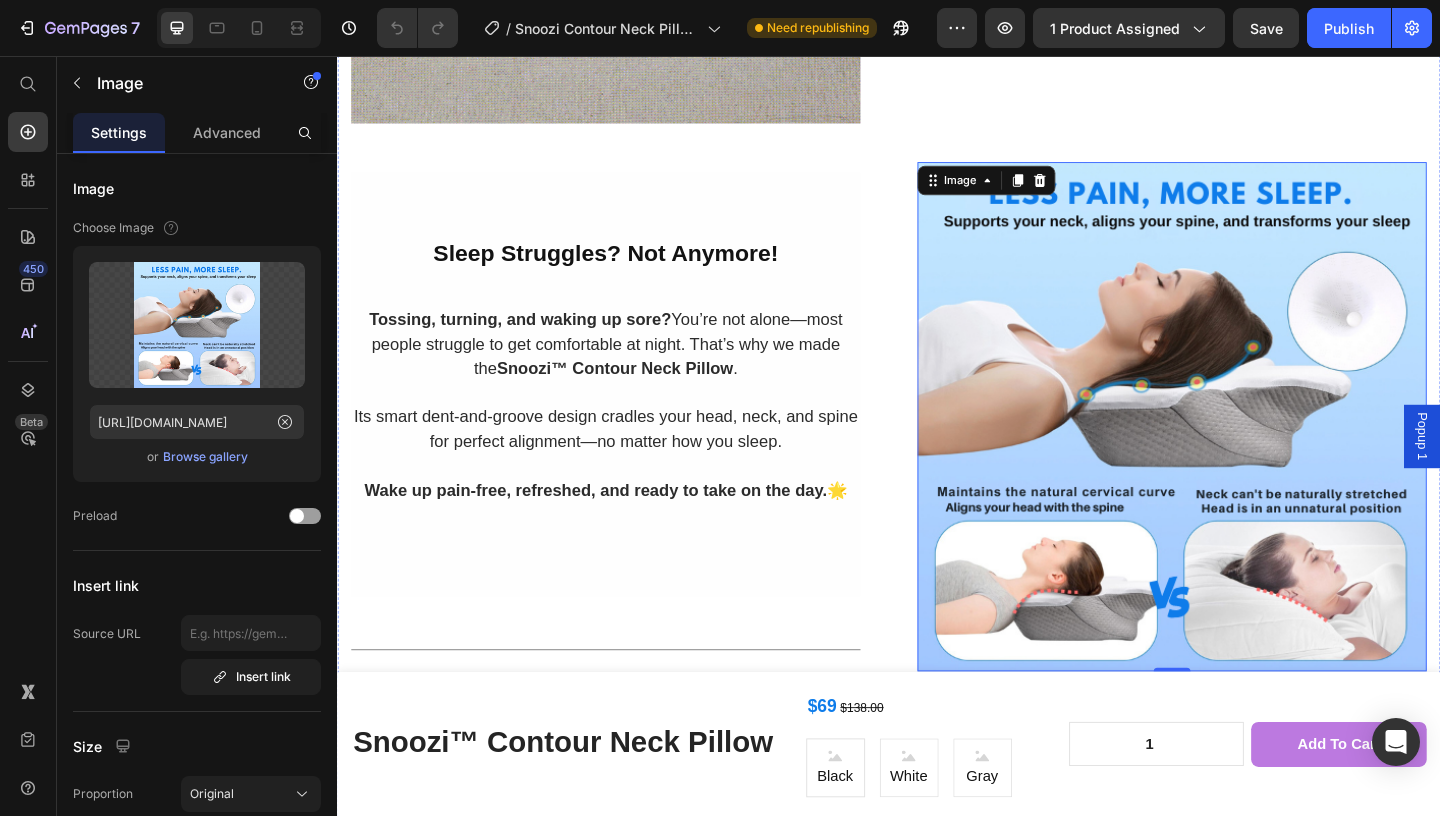 scroll, scrollTop: 1933, scrollLeft: 0, axis: vertical 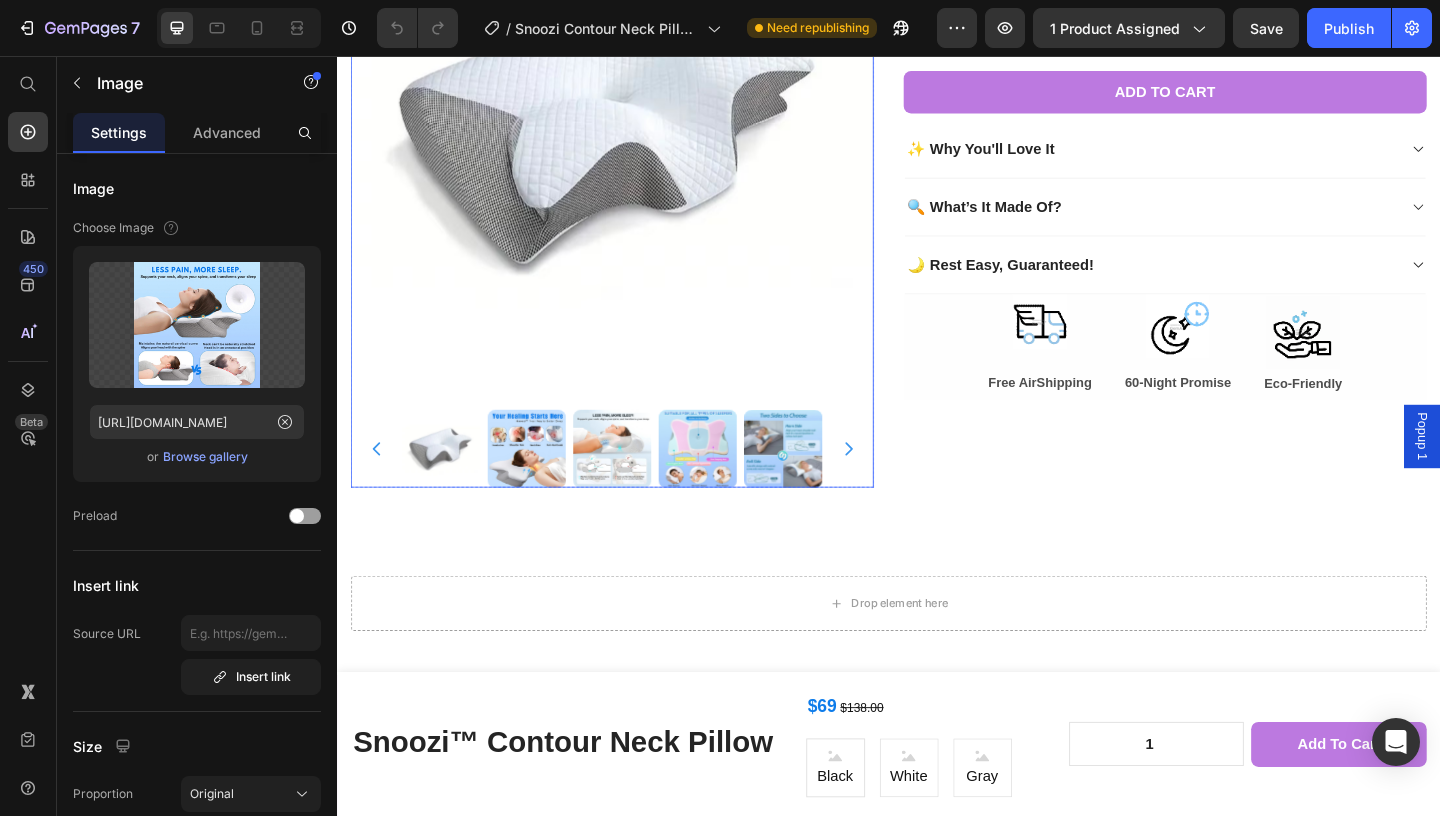 click at bounding box center (543, 482) 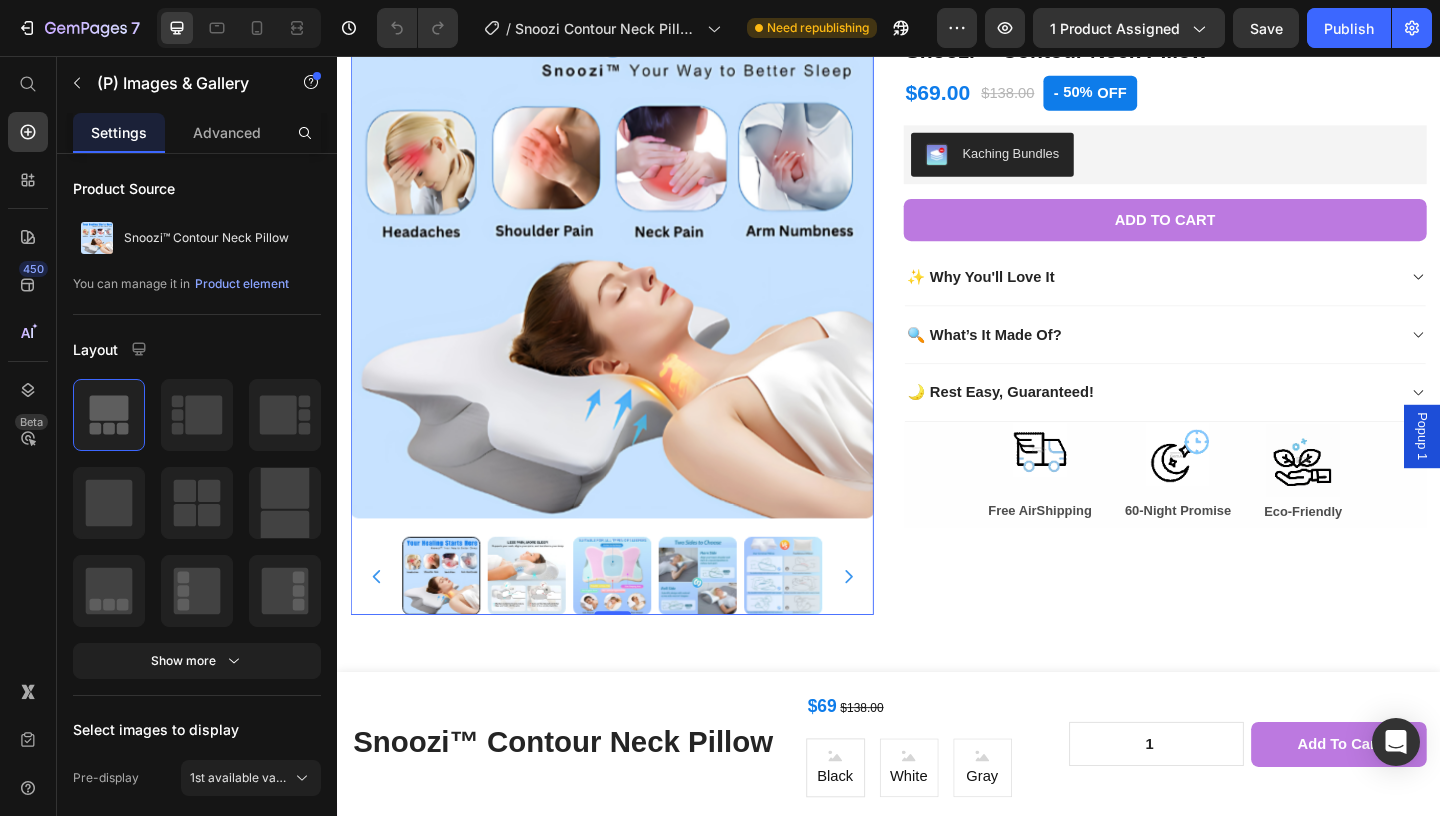 scroll, scrollTop: 265, scrollLeft: 0, axis: vertical 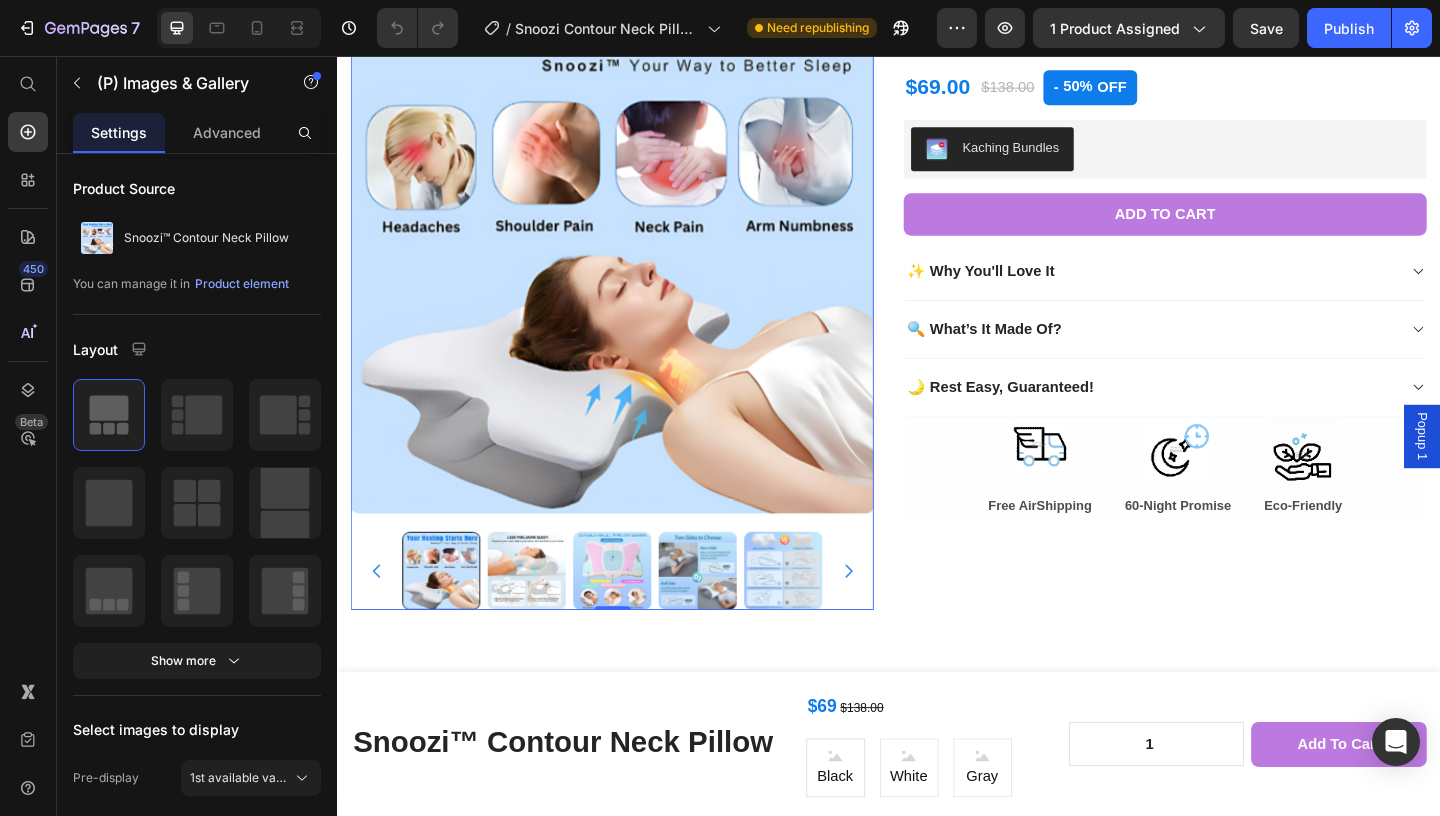 click at bounding box center [543, 615] 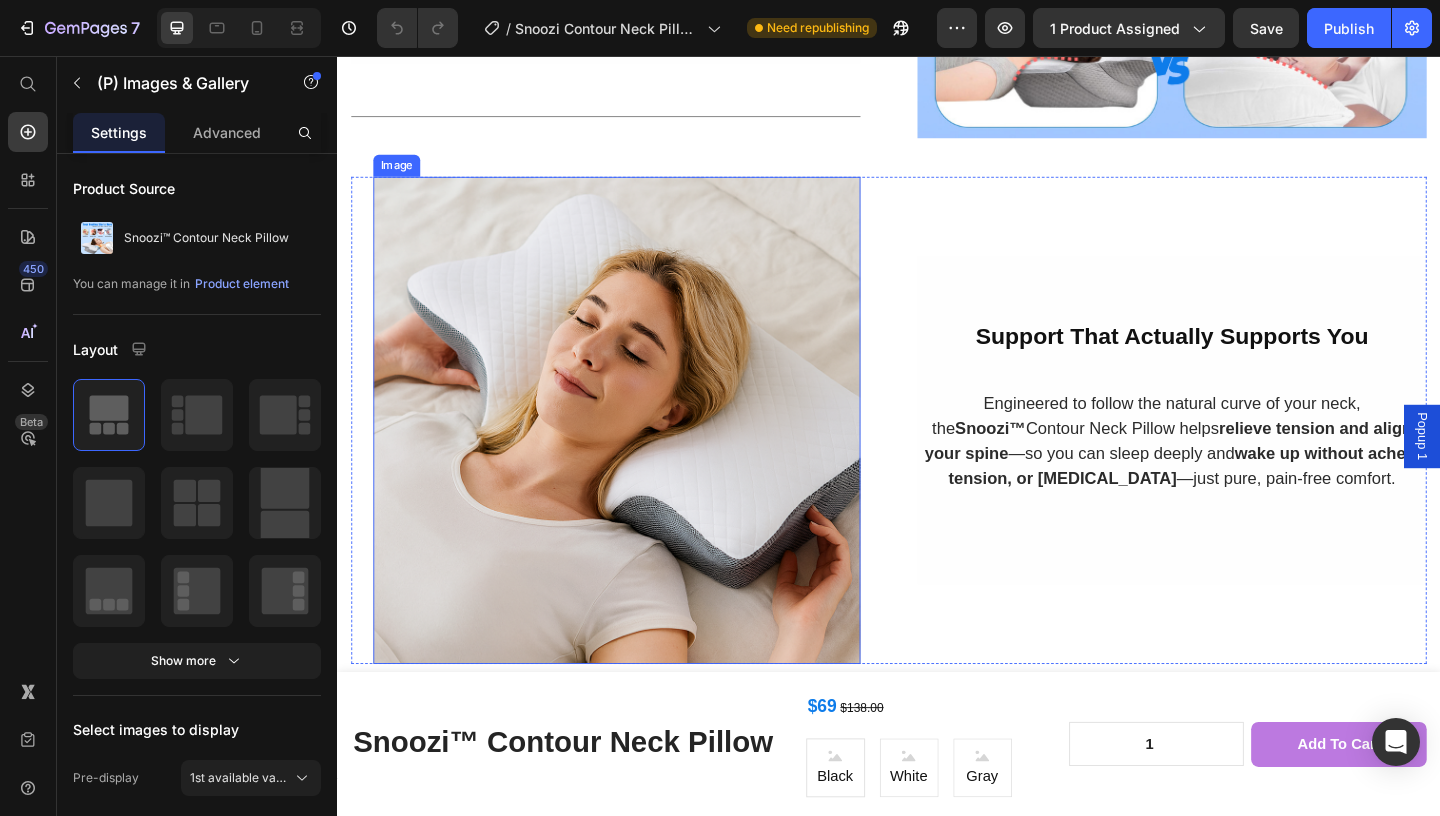 scroll, scrollTop: 2510, scrollLeft: 0, axis: vertical 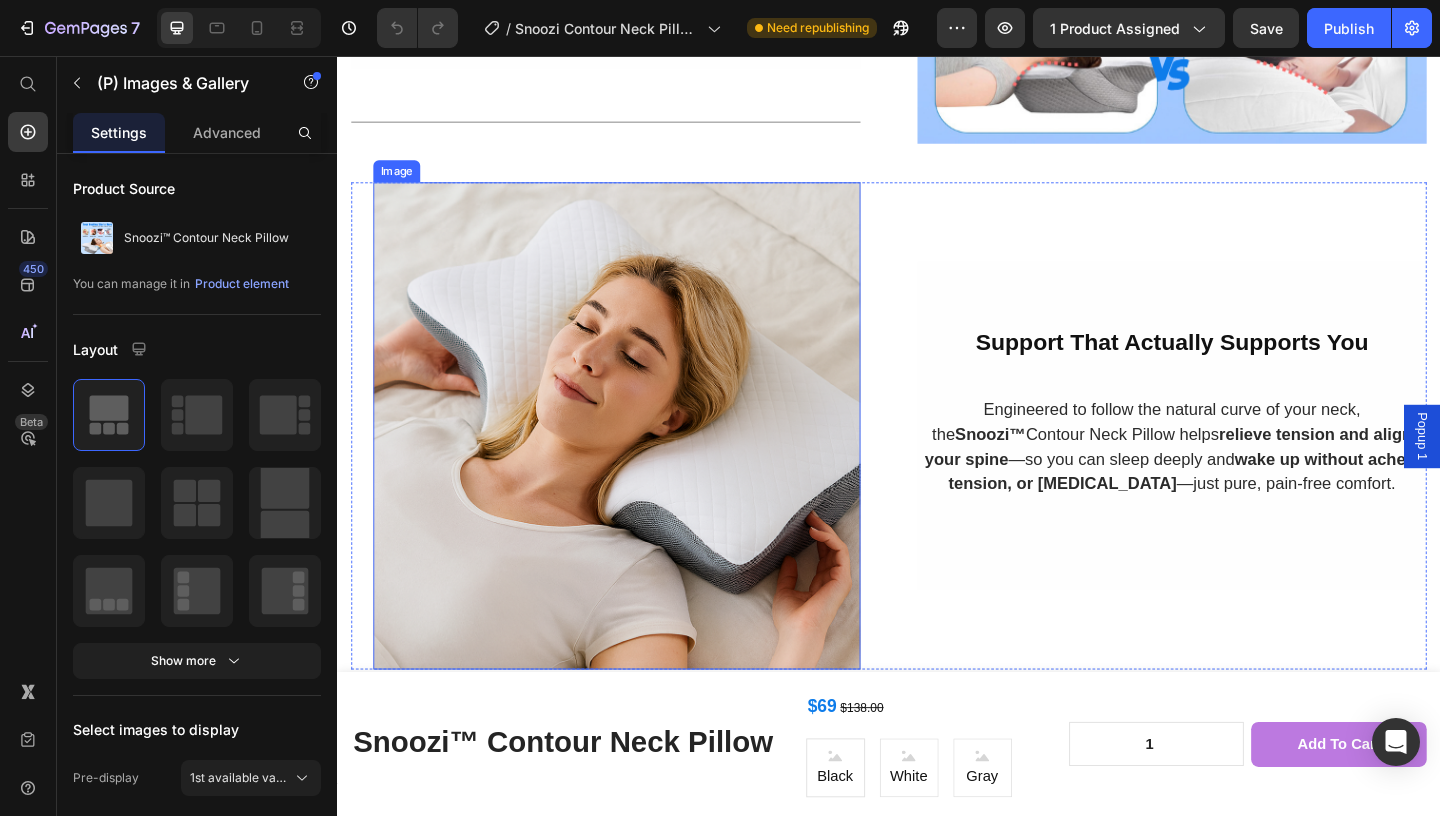 click at bounding box center [641, 458] 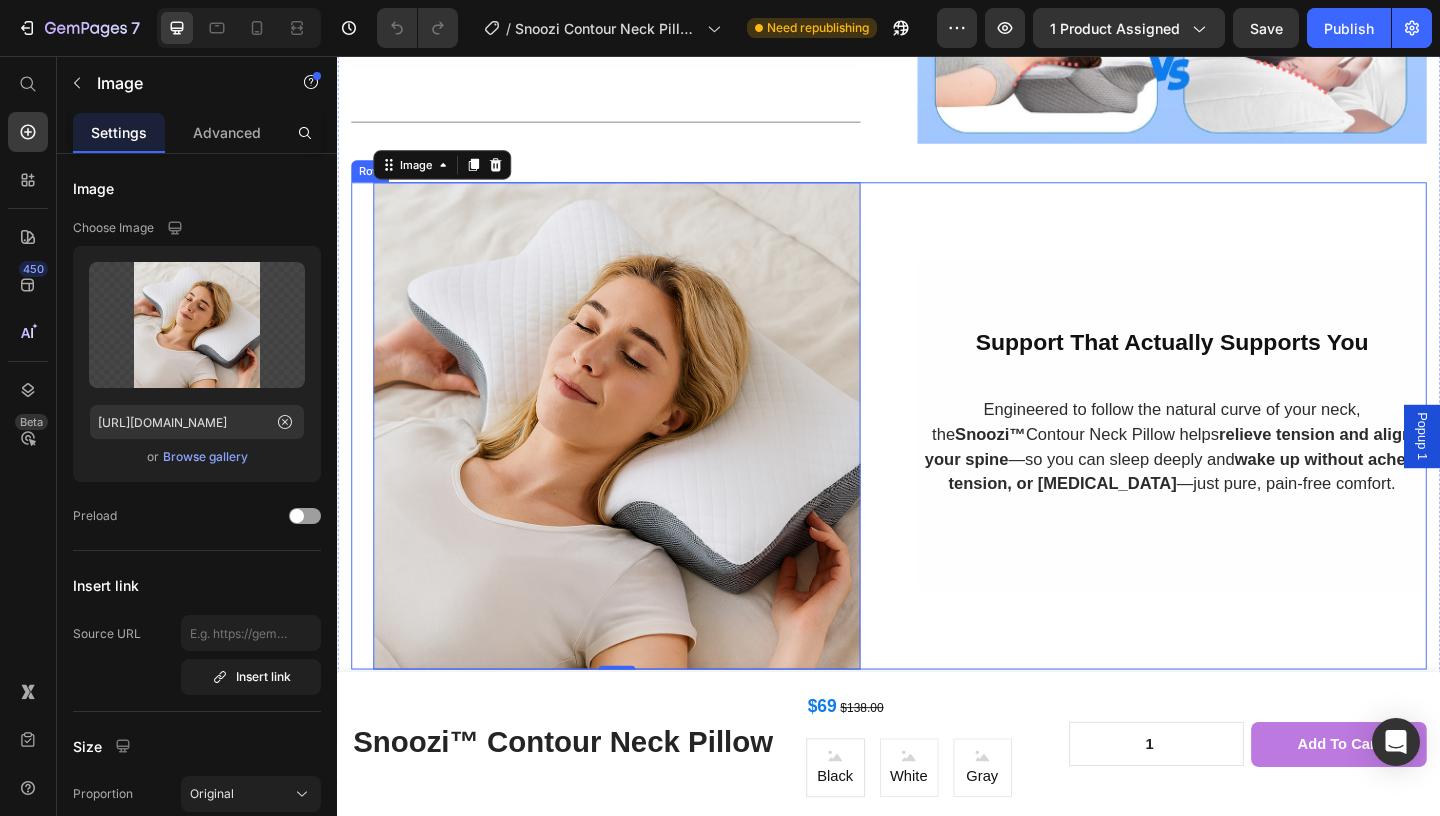 click on "Image   0" at bounding box center [629, 458] 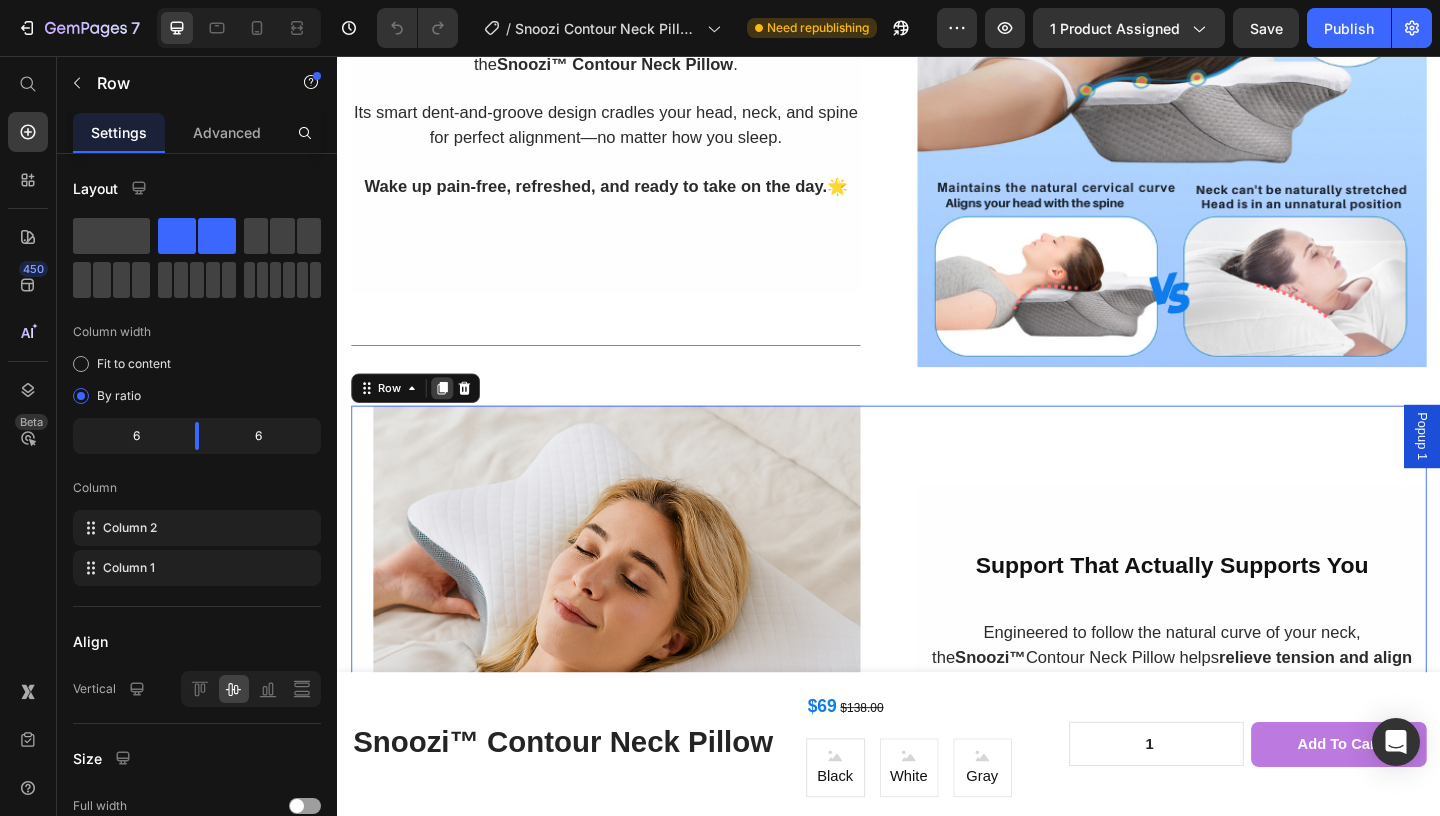 scroll, scrollTop: 2217, scrollLeft: 0, axis: vertical 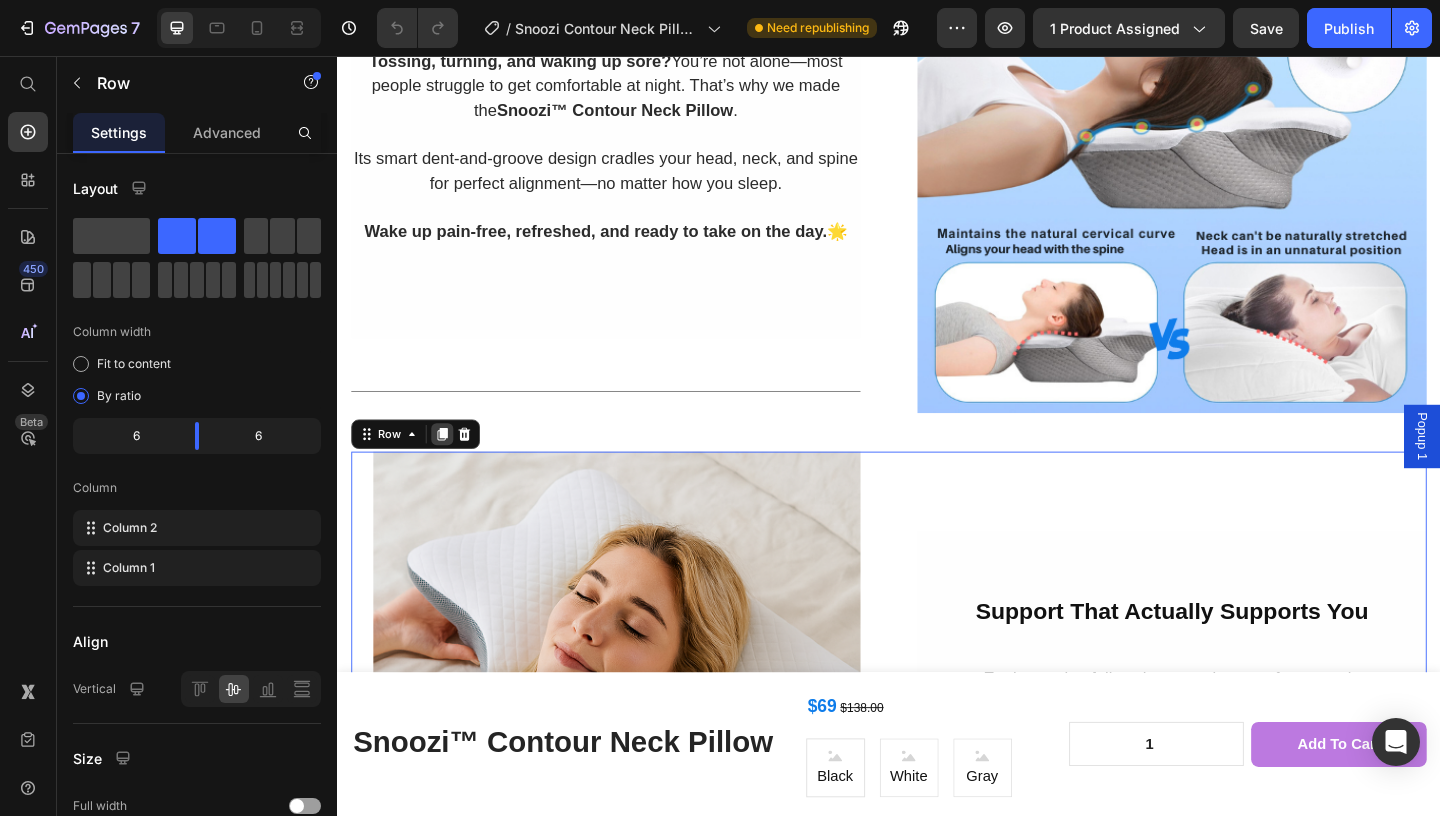 click 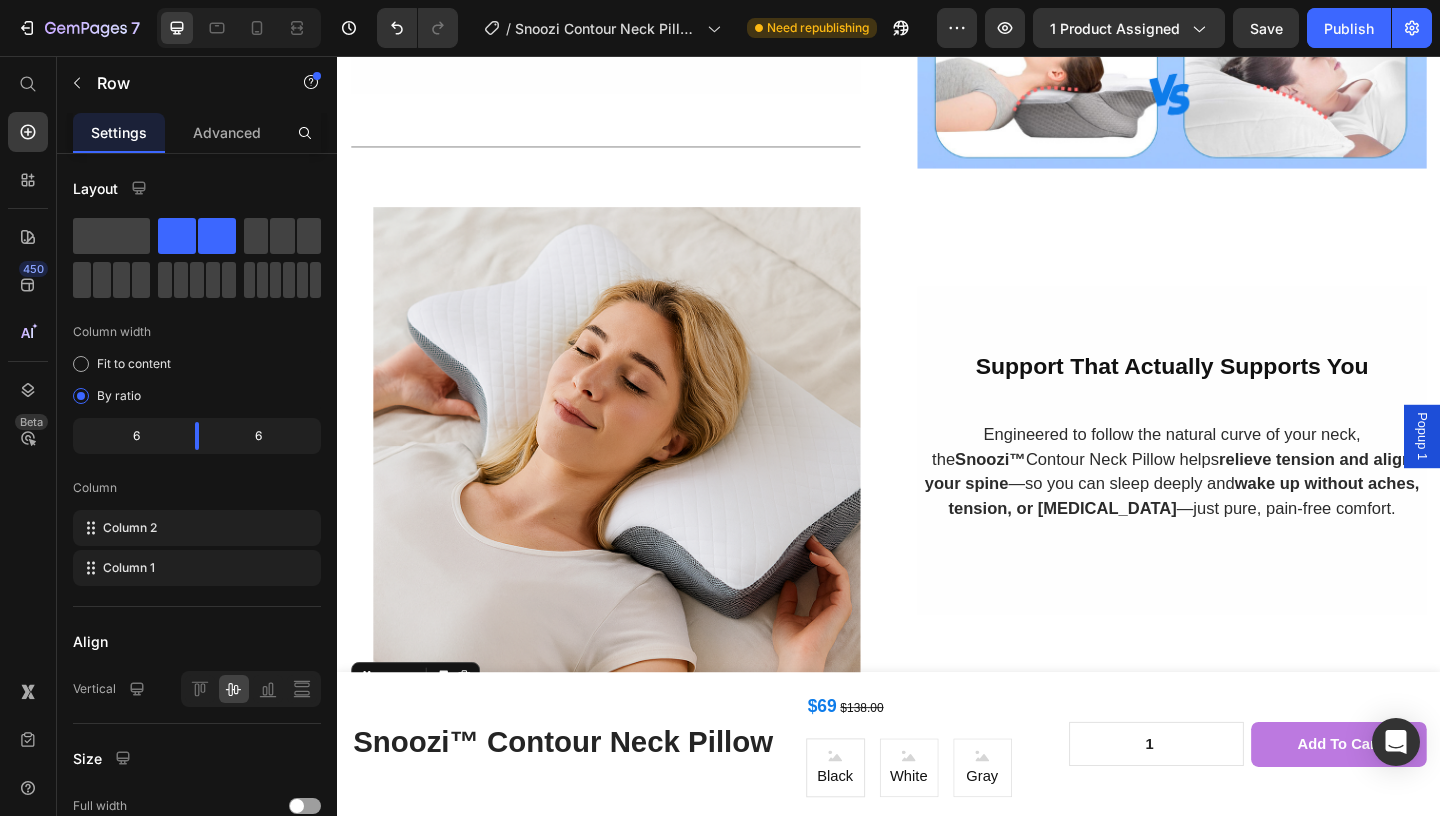 scroll, scrollTop: 2383, scrollLeft: 0, axis: vertical 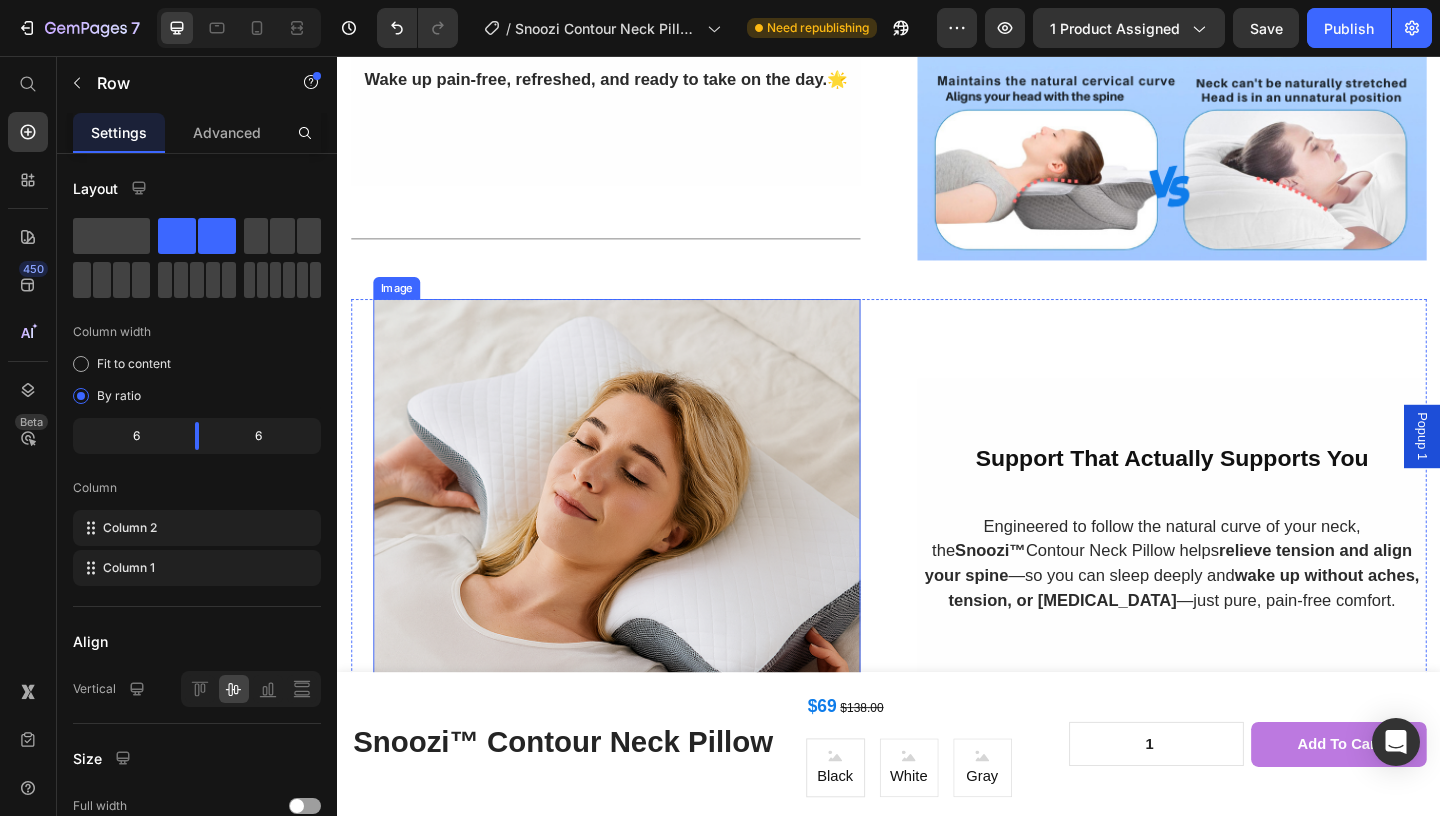click at bounding box center [641, 585] 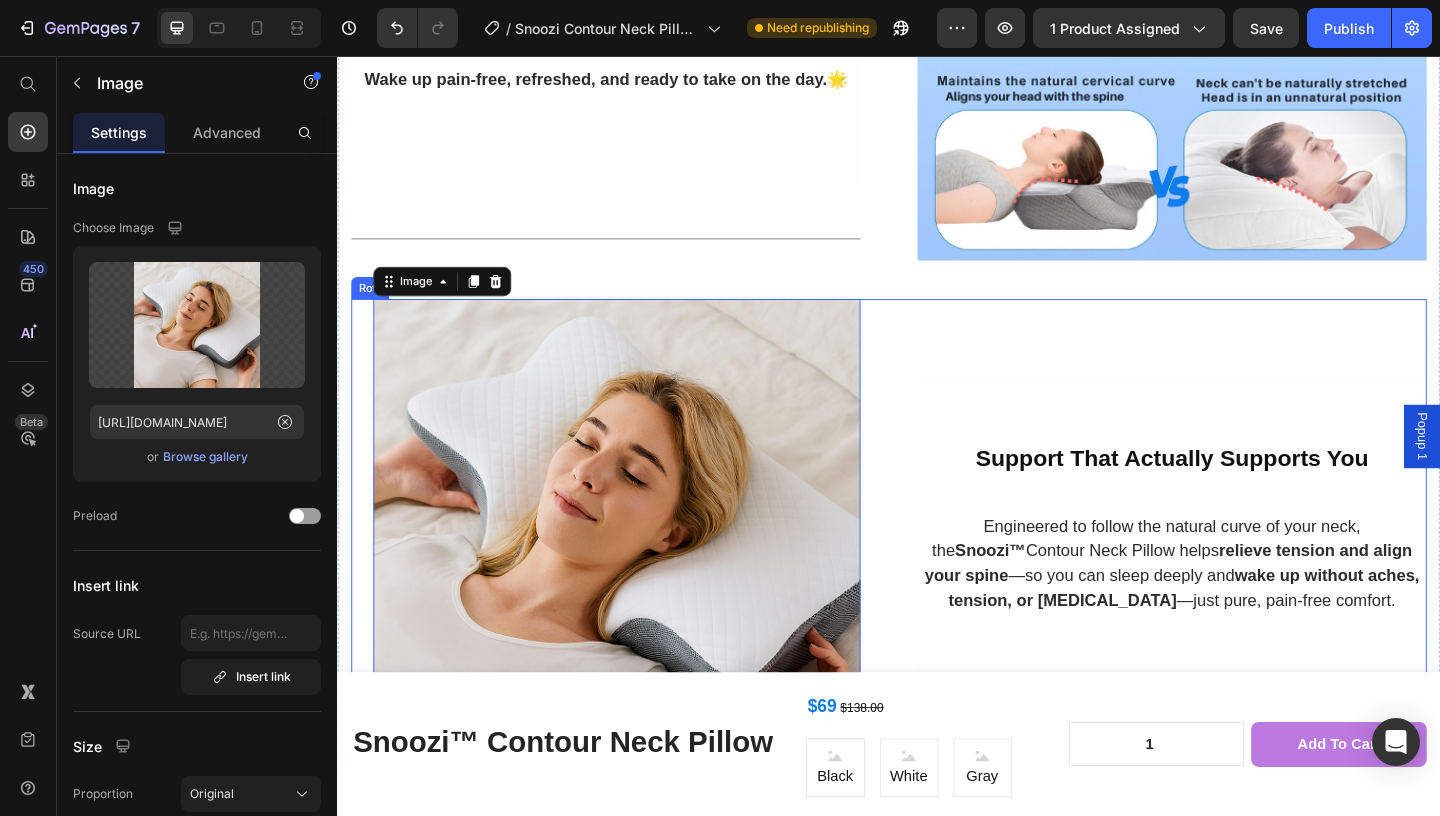 click on "Image   0" at bounding box center [629, 585] 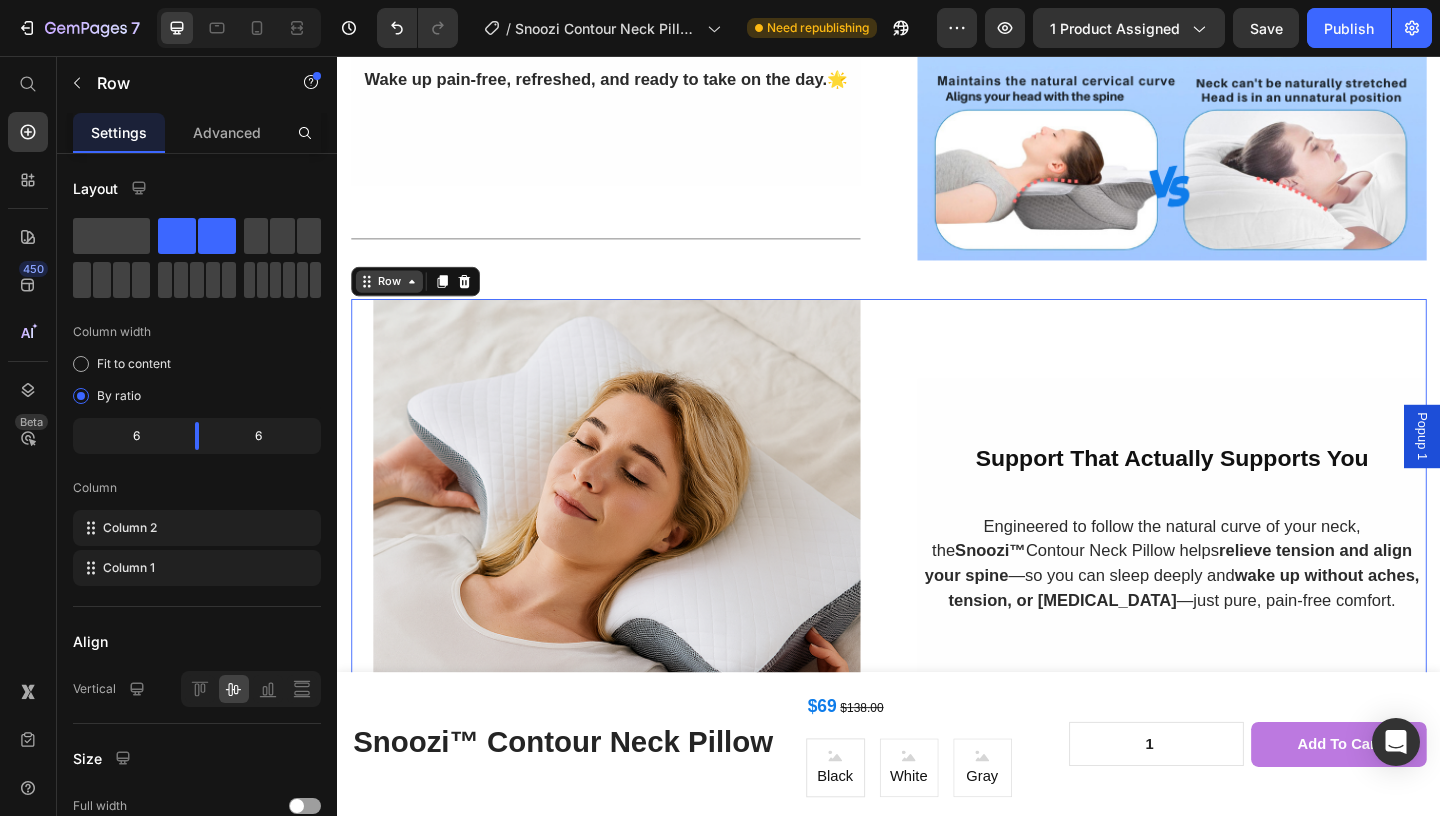 click 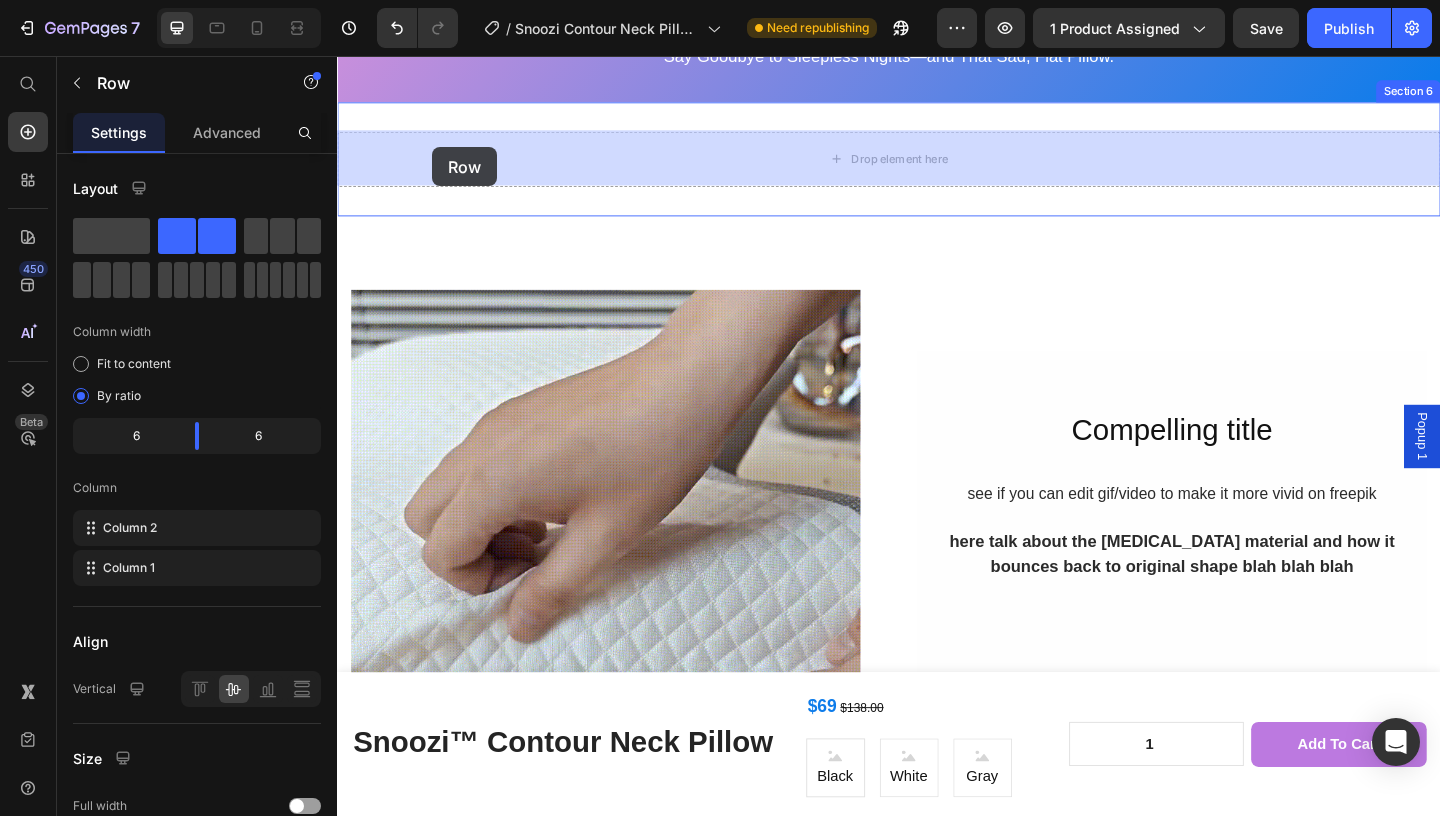 scroll, scrollTop: 1198, scrollLeft: 0, axis: vertical 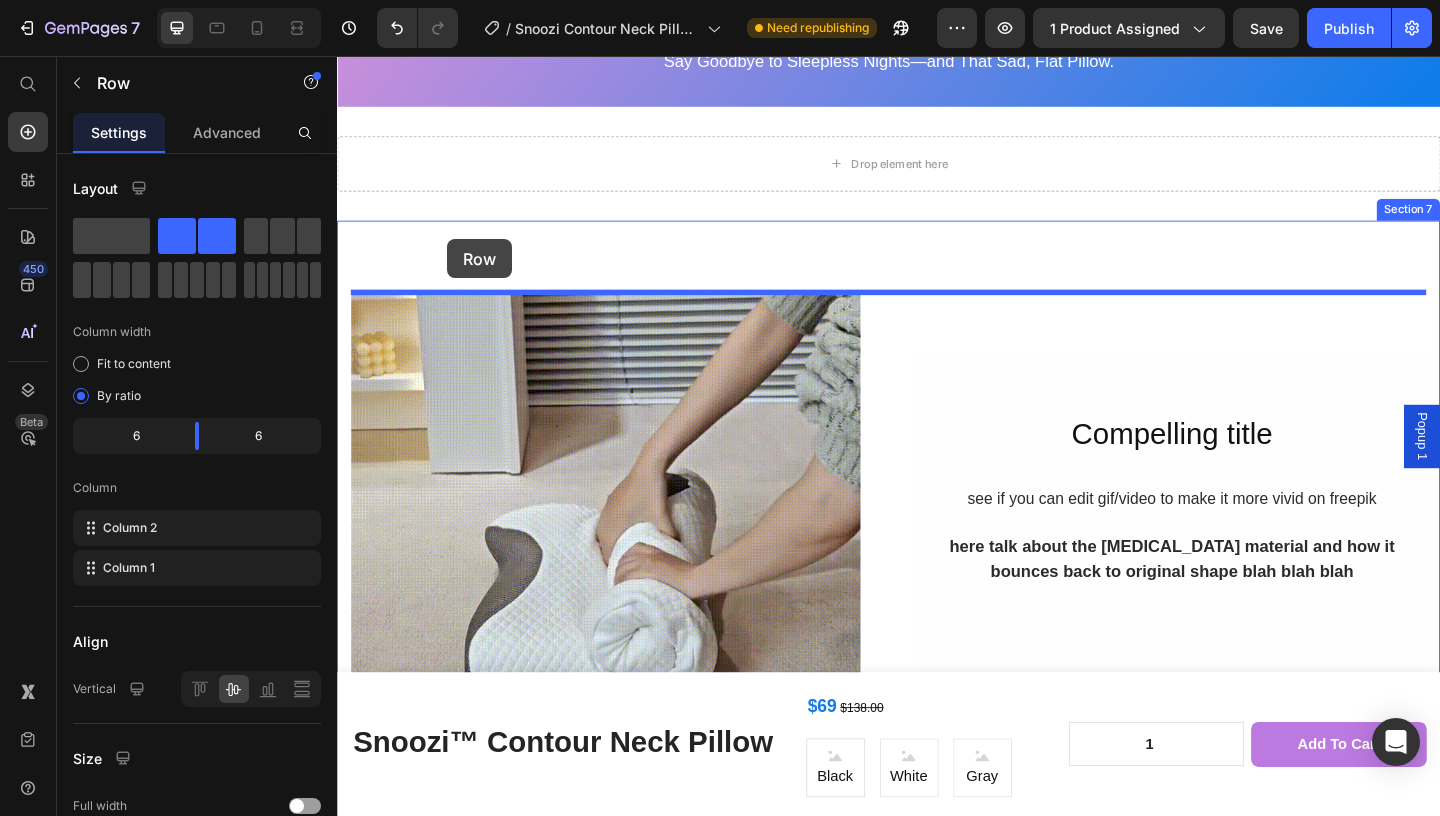 drag, startPoint x: 417, startPoint y: 305, endPoint x: 442, endPoint y: 238, distance: 71.51224 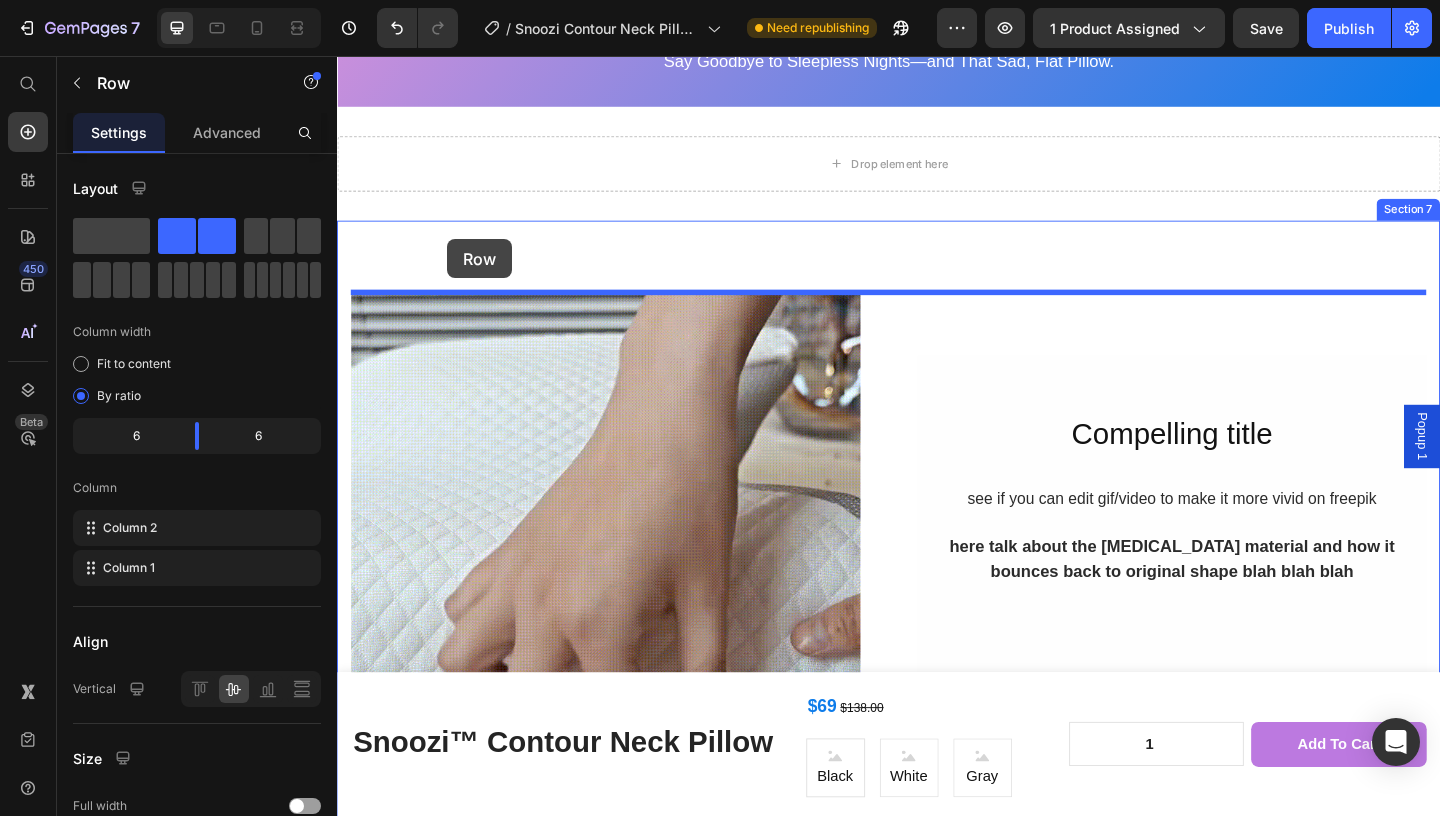 click on "Header Snoozi™ Contour Neck Pillow Product Title $69   $138.00 Text Block Black Black Black White White White Gray [PERSON_NAME] Product Variants & Swatches 1 Product Quantity add to cart Product Cart Button Row Row Product Sticky
(P) Images & Gallery Row Row
Icon
Icon
Icon
Icon
Icon Icon List Hoz 500+ reviews Text block Row Snoozi™ Contour Neck Pillow (P) Title $69.00 (P) Price $138.00 (P) Price - 50% OFF (P) Tag Row Kaching Bundles Kaching Bundles Add To Cart (P) Cart Button
✨ Why You'll Love It
🔍 What’s It Made Of?
🌙 Rest Easy, Guaranteed! Accordion Image Free AirShipping Text Block Image 60-Night Promise Text Block Image Eco-Friendly Text Block Row Product Section 3
Drop element here Row Section 4 🌙 Out With the Old, In With the  Snoozi™ Heading" at bounding box center (937, 4564) 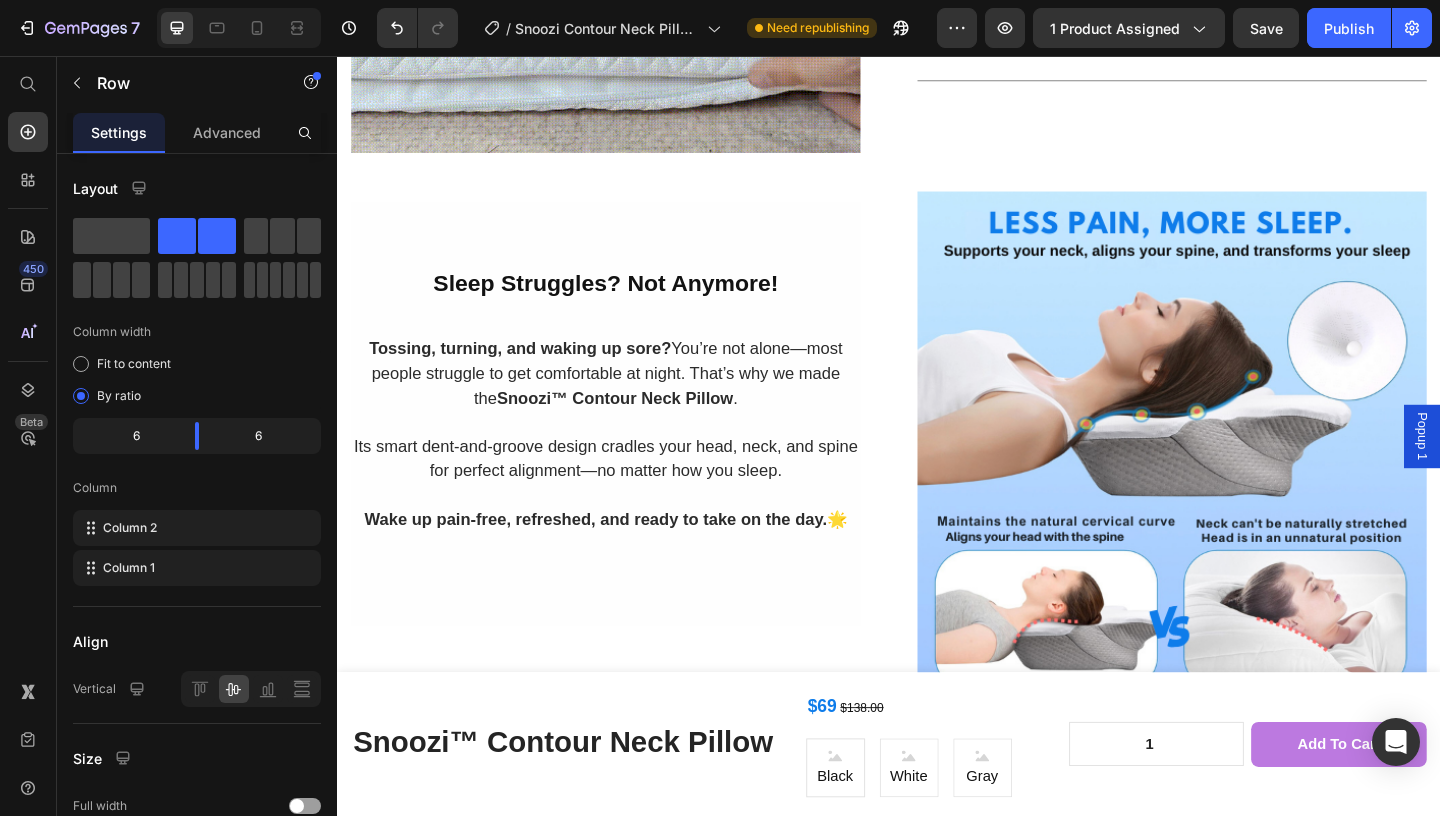 scroll, scrollTop: 2485, scrollLeft: 0, axis: vertical 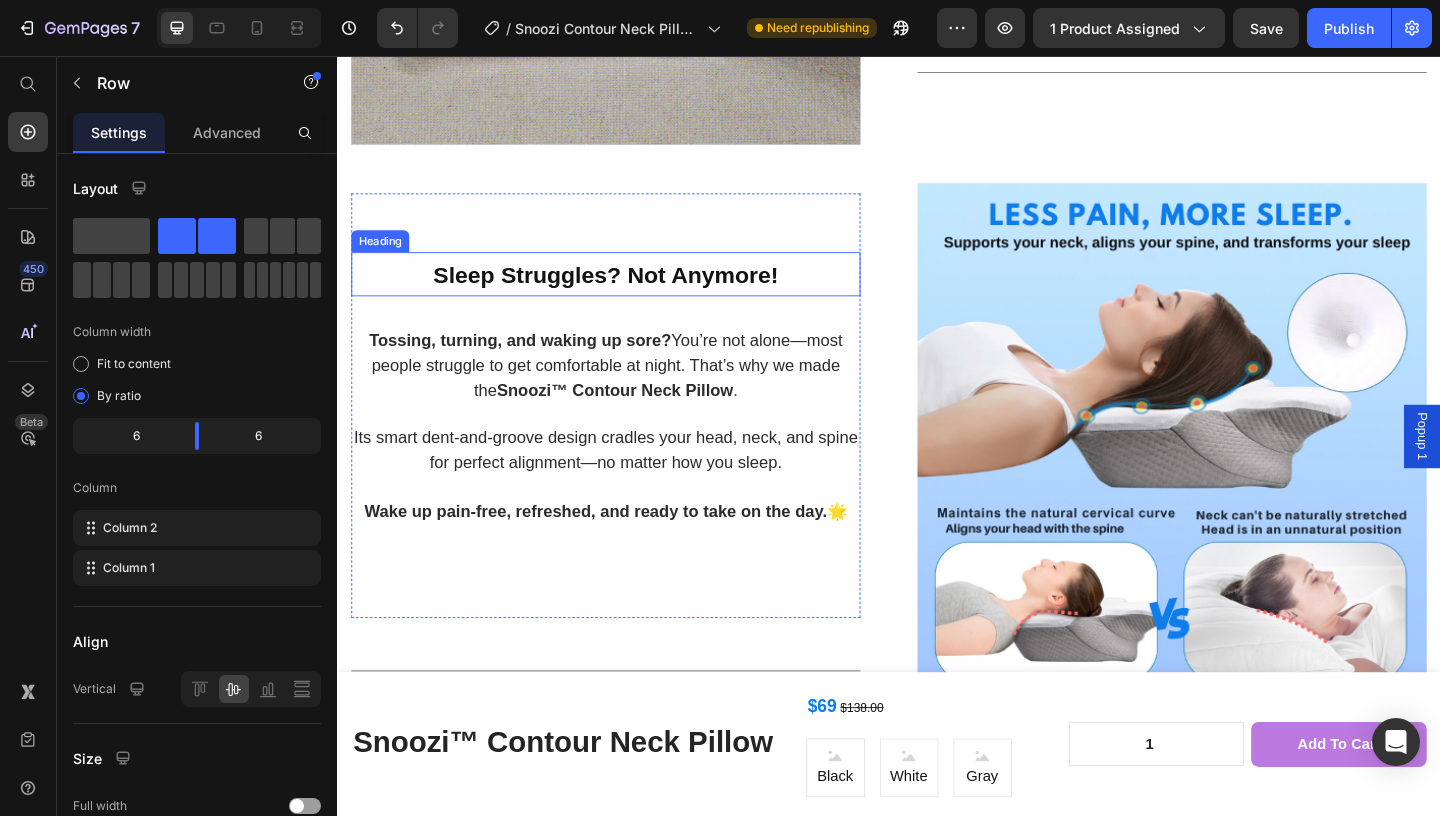 click on "Sleep Struggles? Not Anymore!" at bounding box center (629, 293) 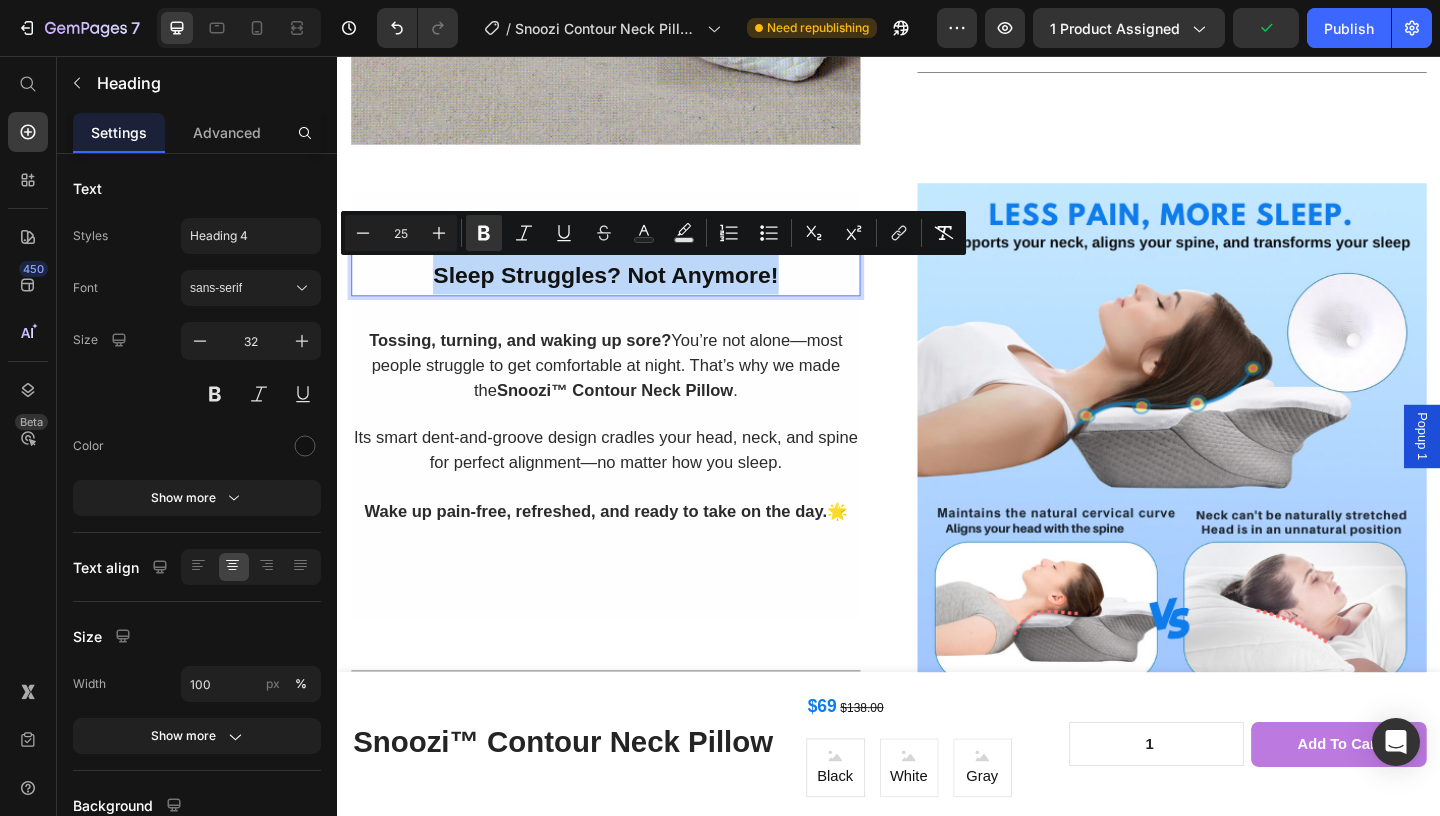 drag, startPoint x: 526, startPoint y: 252, endPoint x: 435, endPoint y: 263, distance: 91.66242 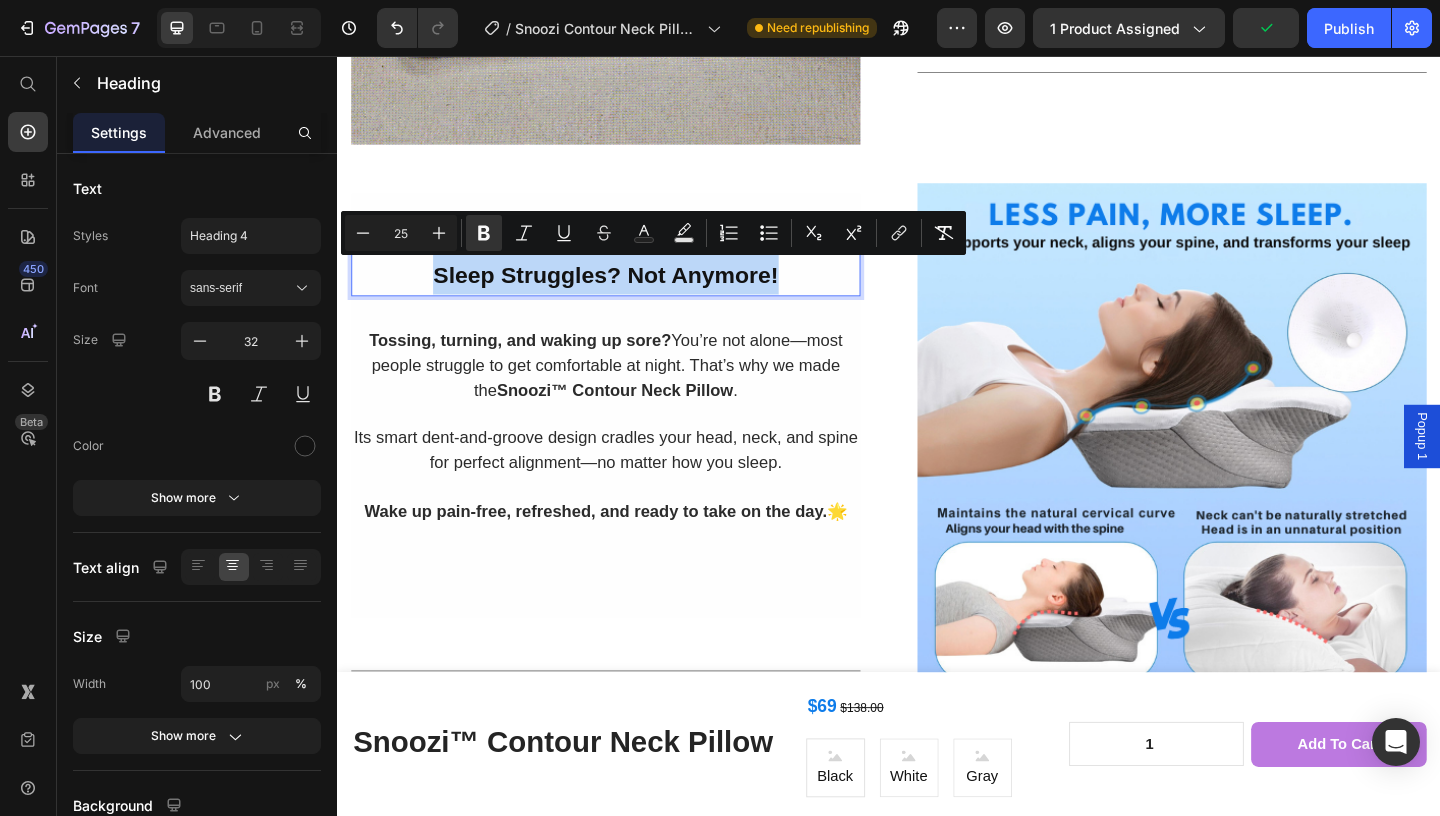 click on "Sleep Struggles? Not Anymore!" at bounding box center [629, 293] 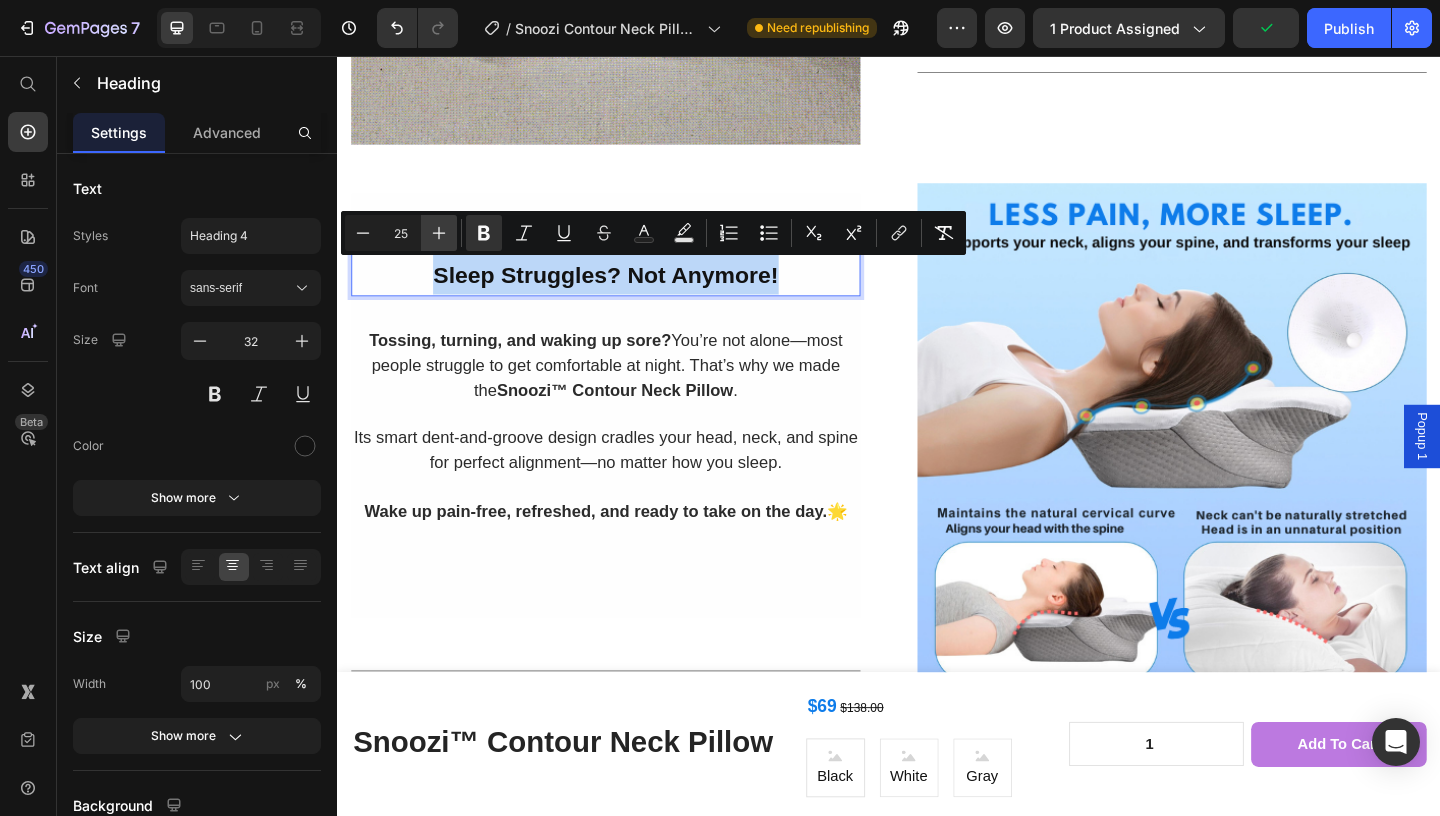 copy on "Sleep Struggles? Not Anymore!" 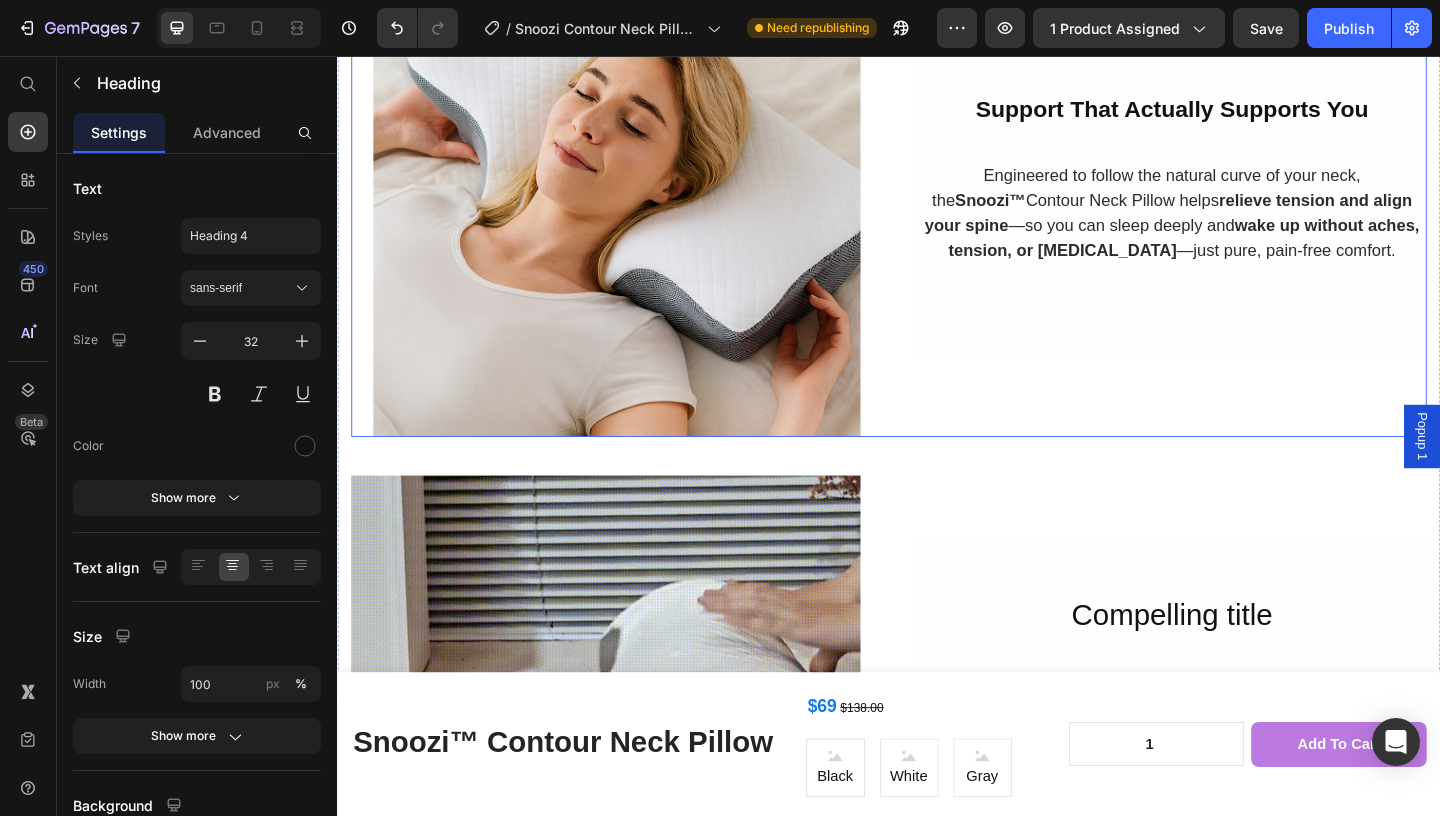 scroll, scrollTop: 1383, scrollLeft: 0, axis: vertical 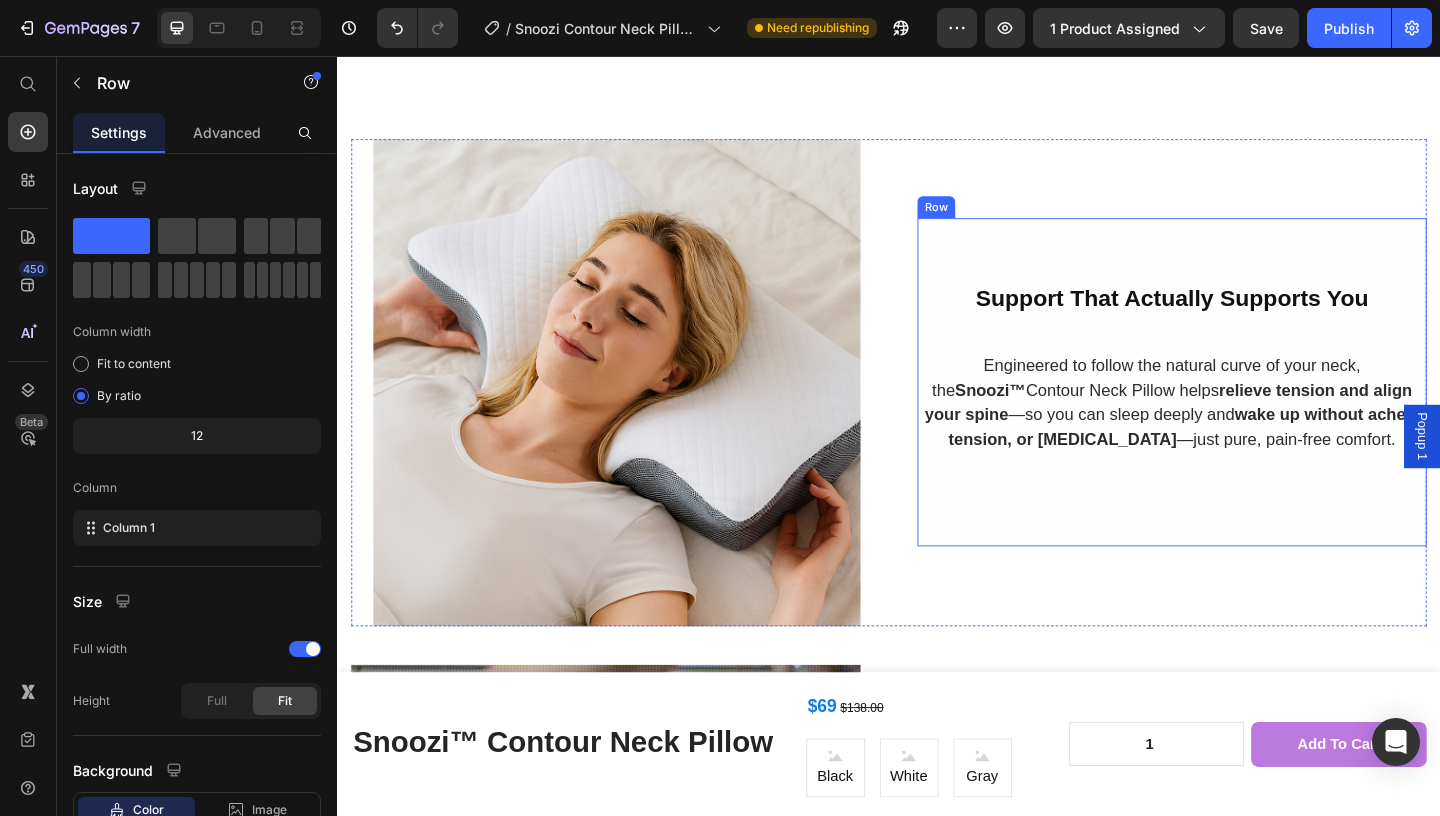 click on "Support That Actually Supports You Heading Engineered to follow the natural curve of your neck, the  Snoozi™  Contour Neck Pillow helps  relieve tension and align your spine —so you can sleep deeply and  wake up without aches, tension, or [MEDICAL_DATA] —just pure, pain-free comfort. Text Block" at bounding box center [1245, 389] 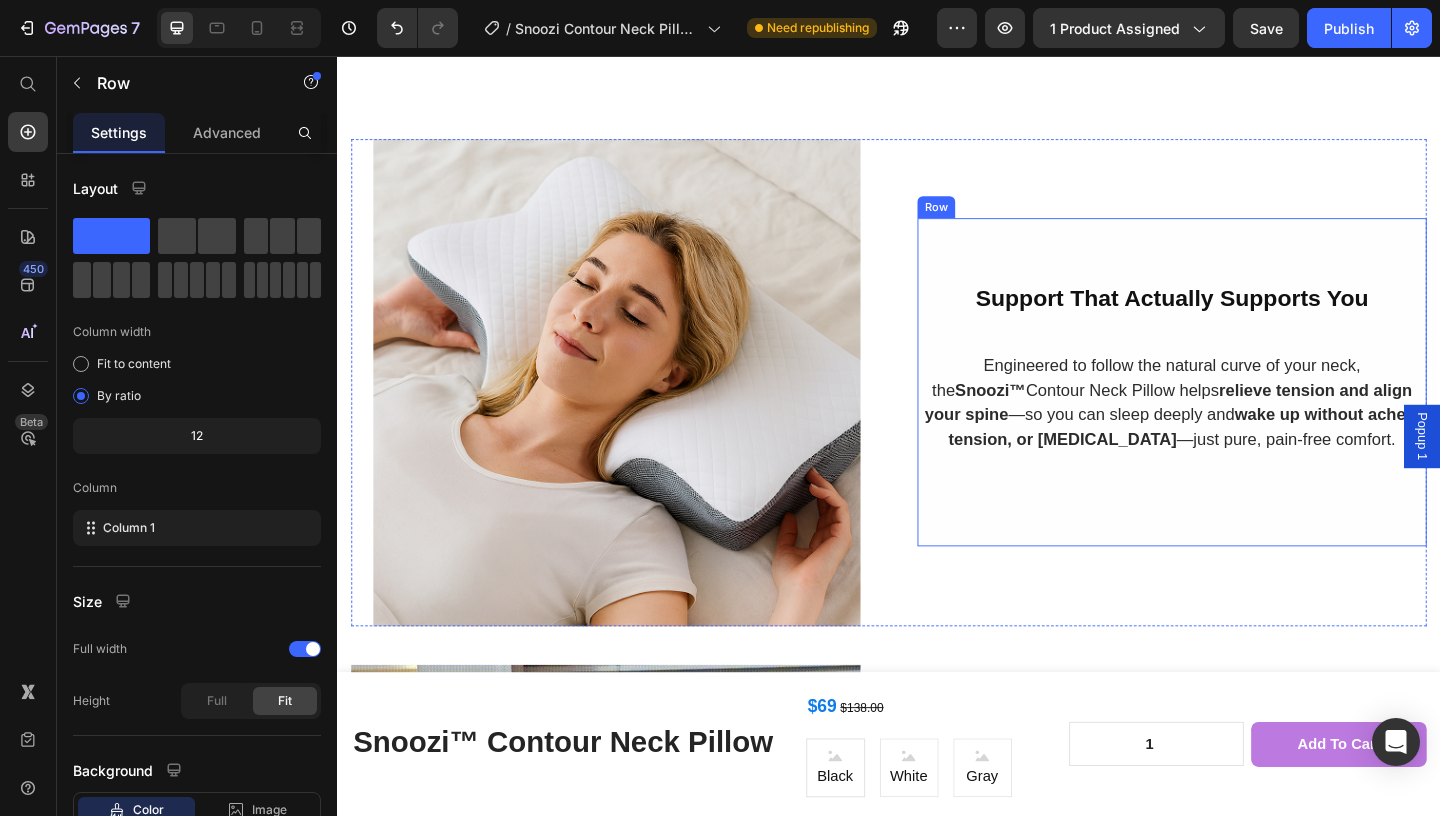click on "Support That Actually Supports You" at bounding box center (1244, 319) 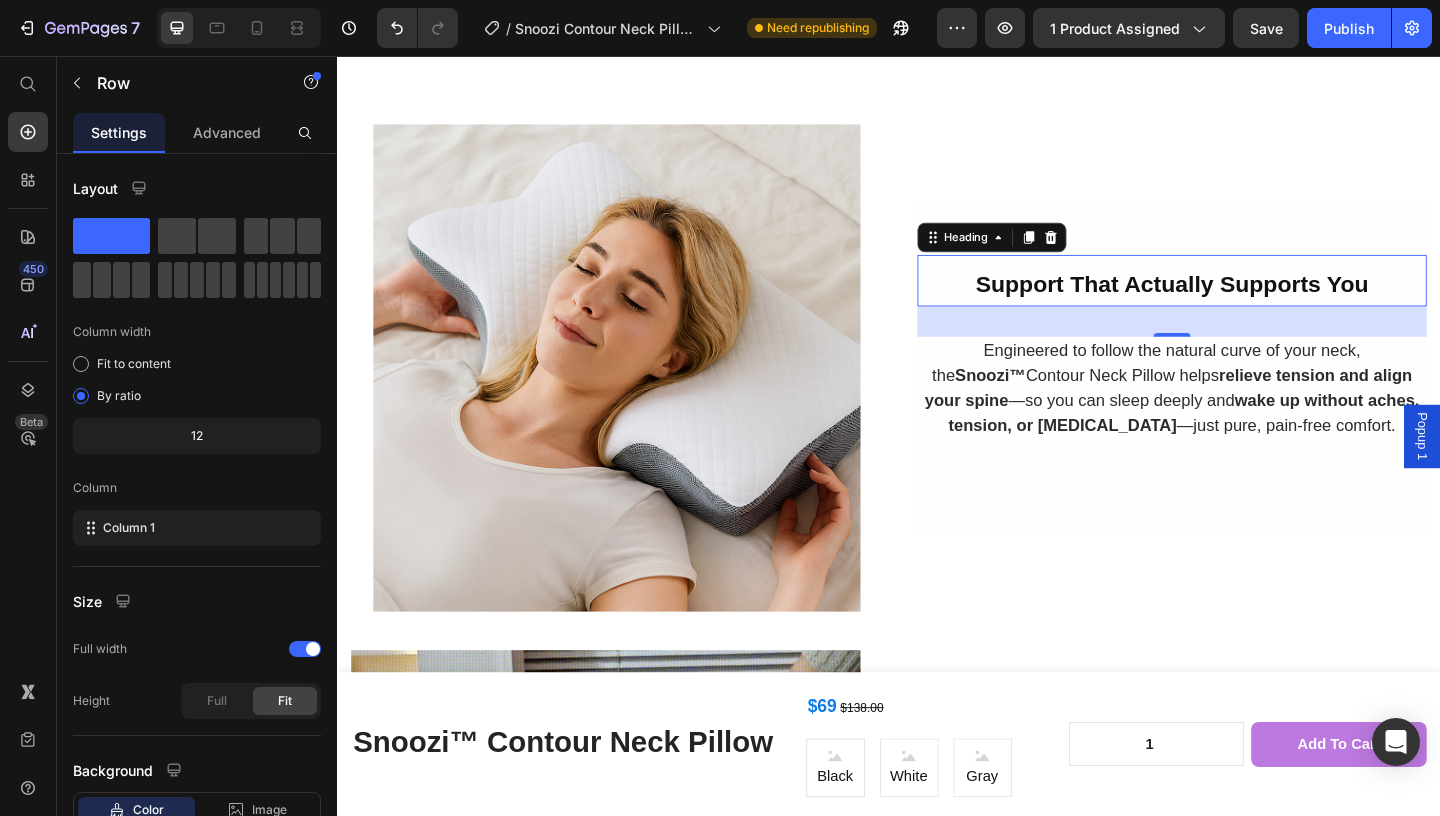 click on "Support That Actually Supports You" at bounding box center [1244, 303] 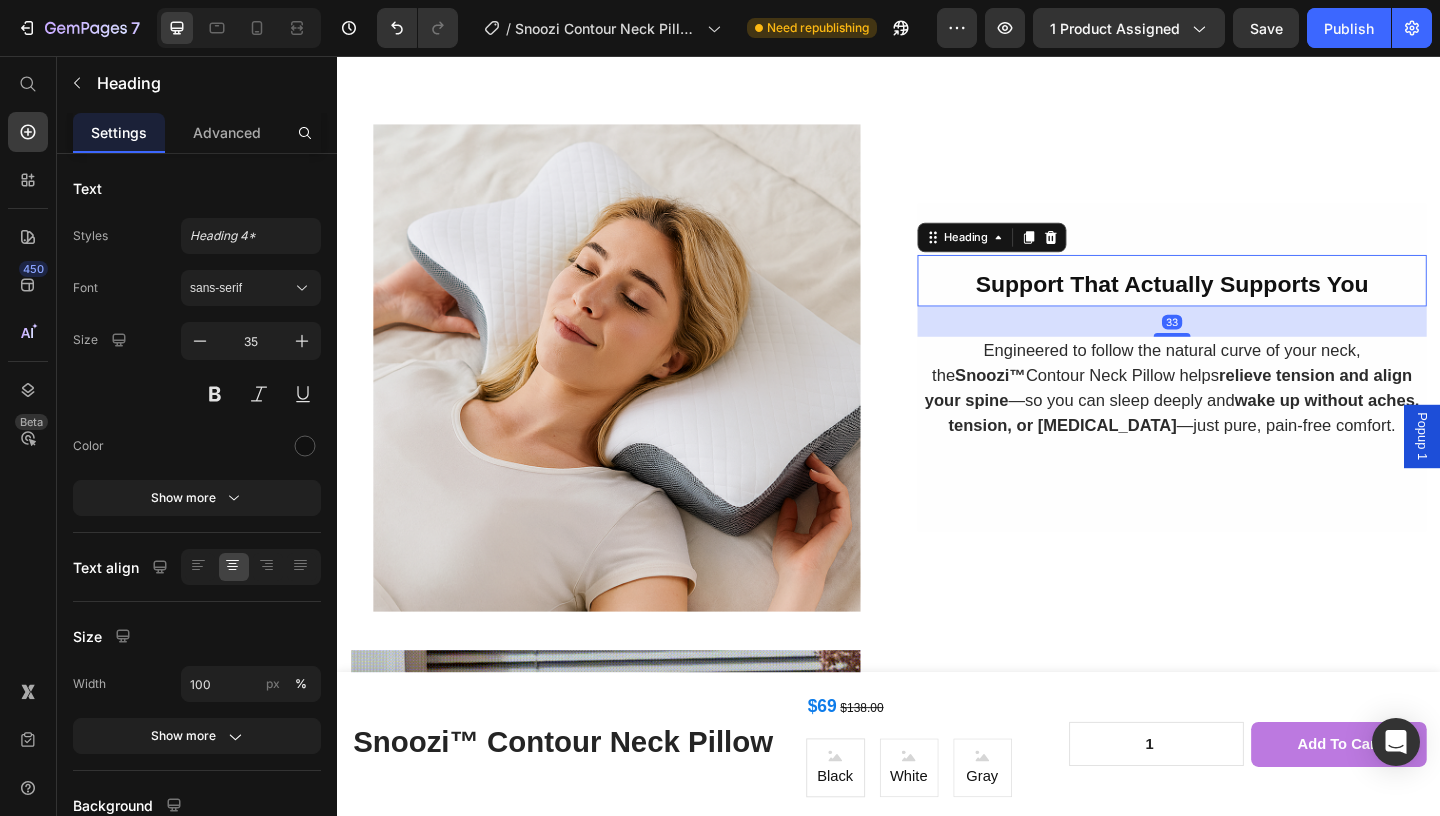 scroll, scrollTop: 1313, scrollLeft: 0, axis: vertical 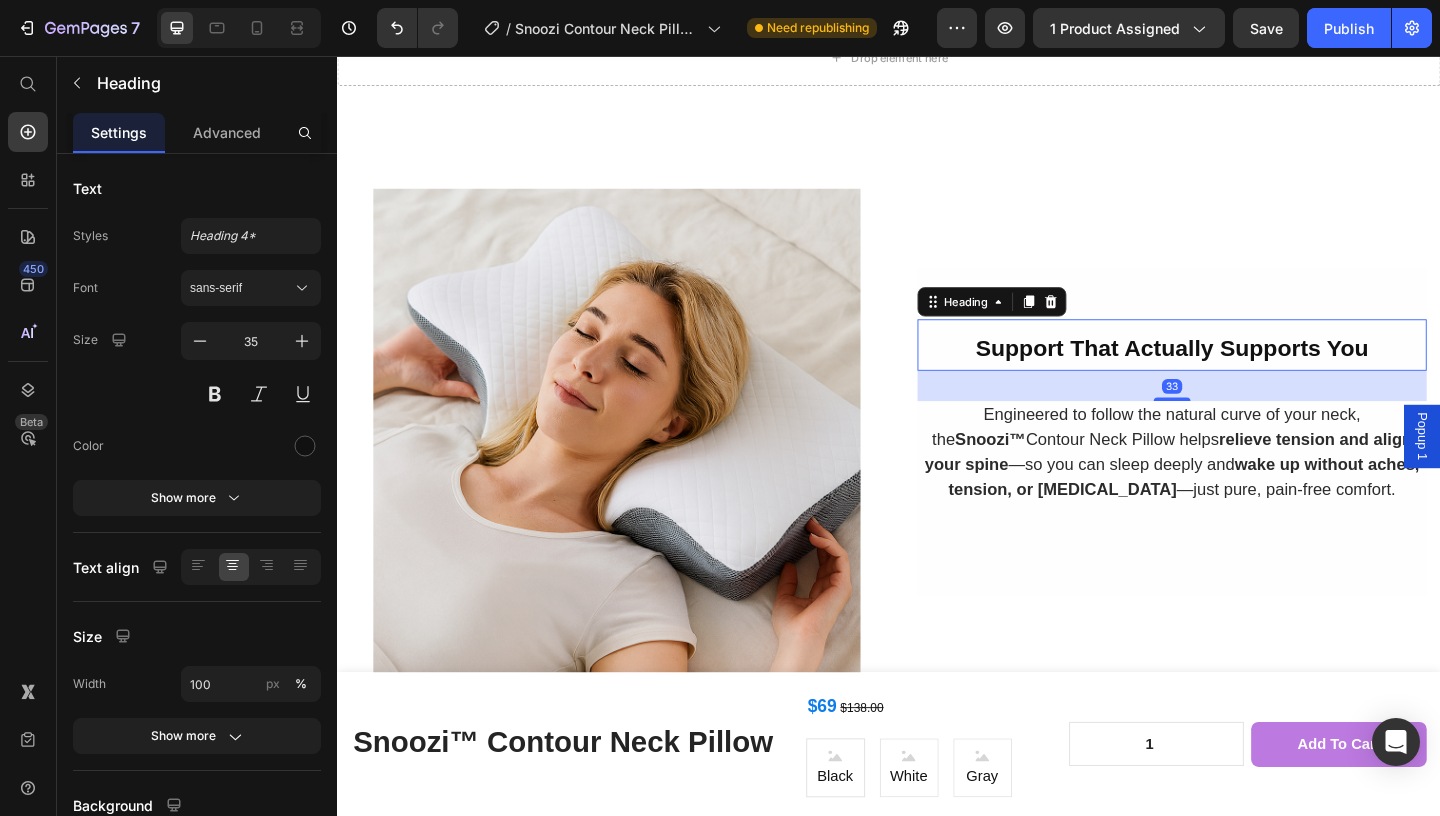 click on "Support That Actually Supports You" at bounding box center (1244, 373) 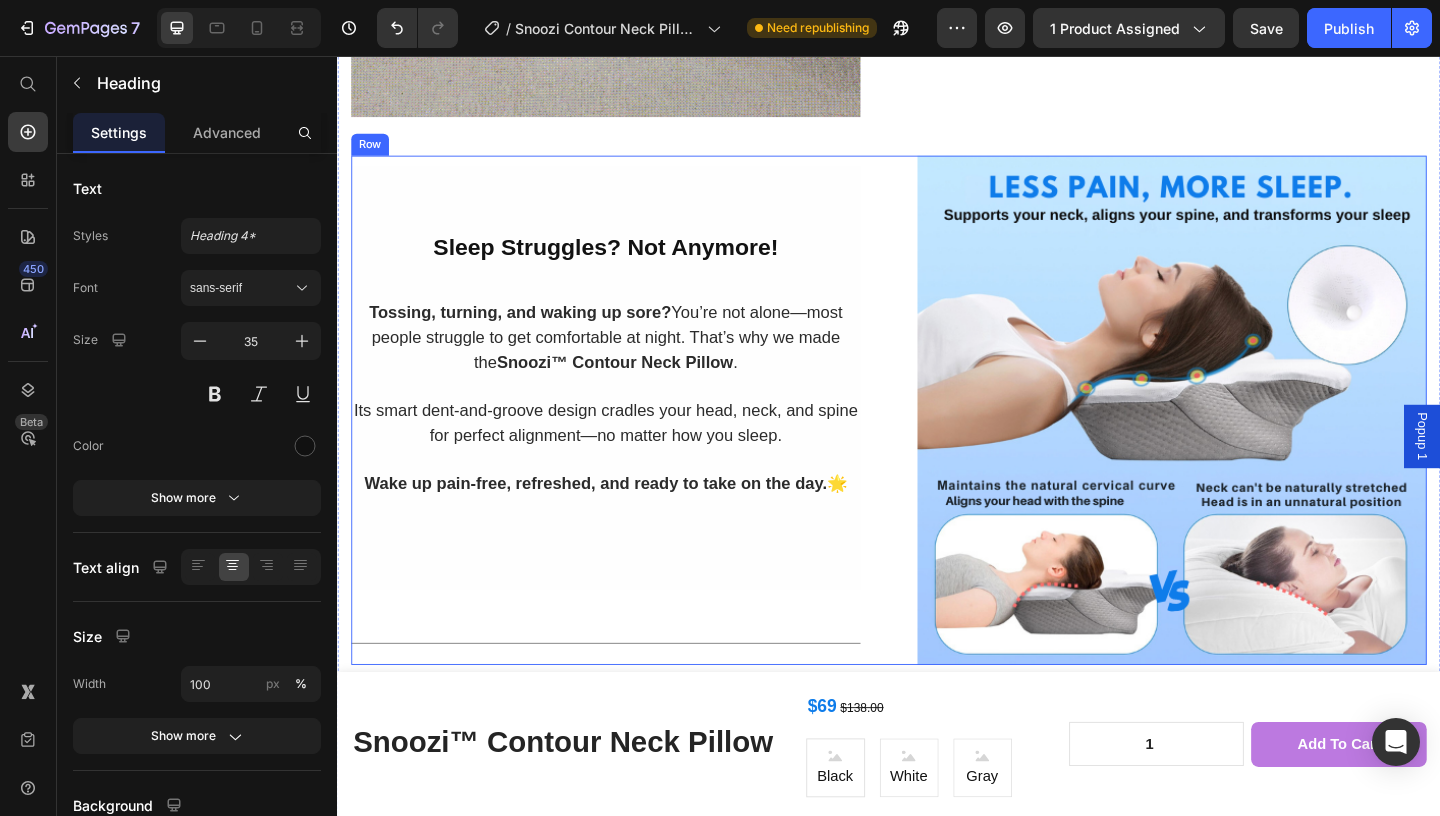scroll, scrollTop: 2571, scrollLeft: 0, axis: vertical 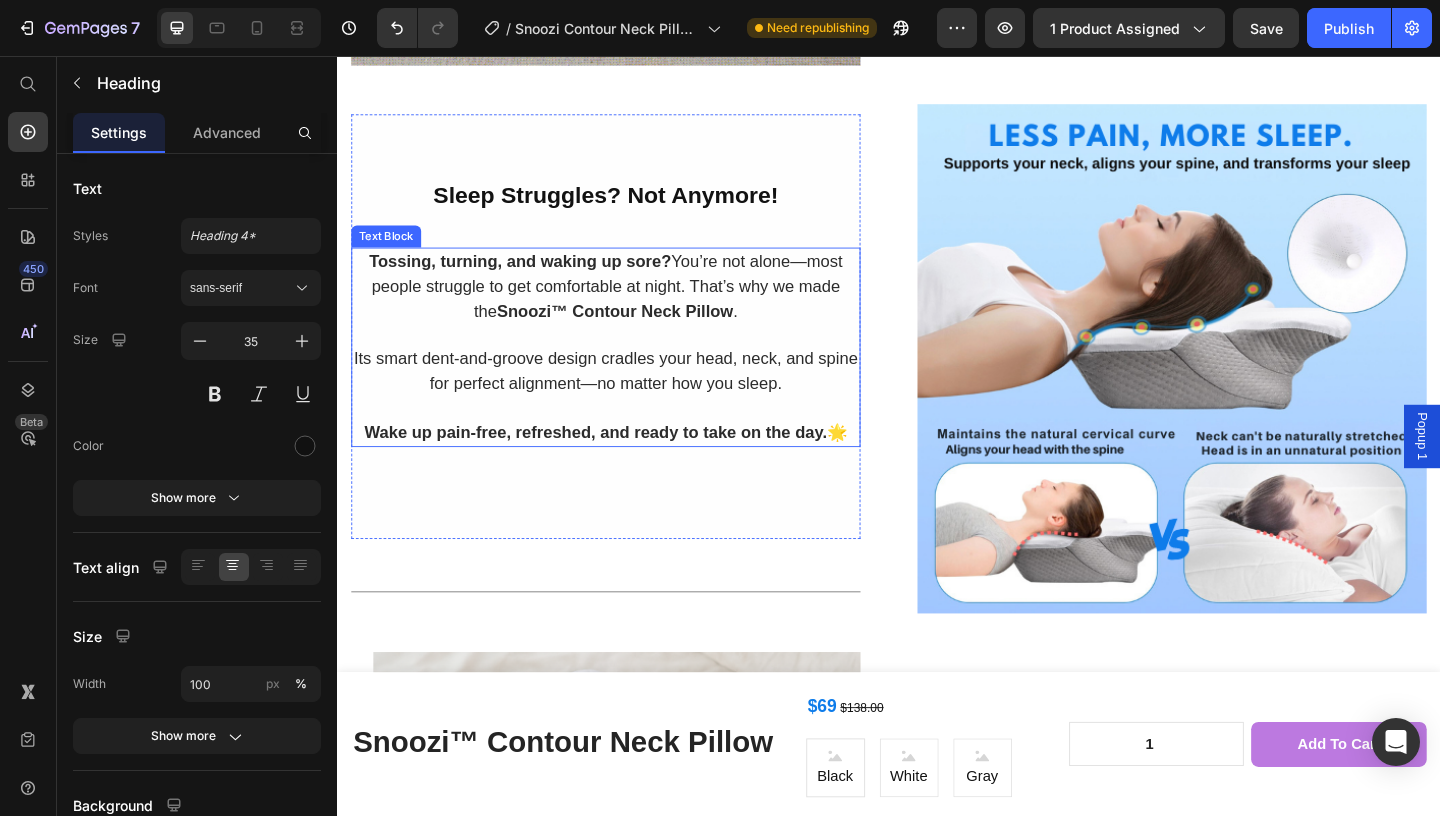click on "Its smart dent-and-groove design cradles your head, neck, and spine for perfect alignment—no matter how you sleep." at bounding box center [629, 398] 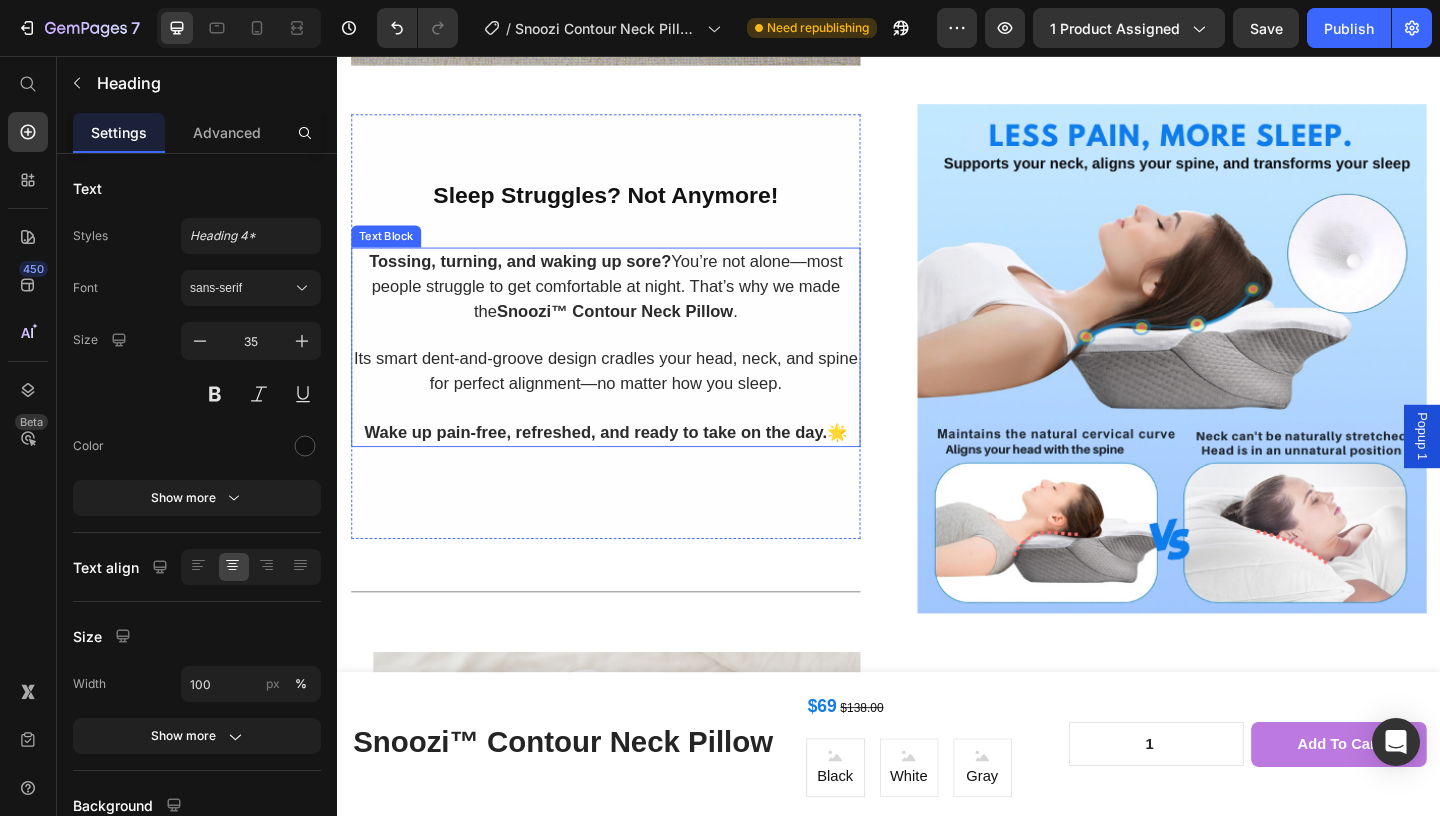 click on "Its smart dent-and-groove design cradles your head, neck, and spine for perfect alignment—no matter how you sleep." at bounding box center [629, 398] 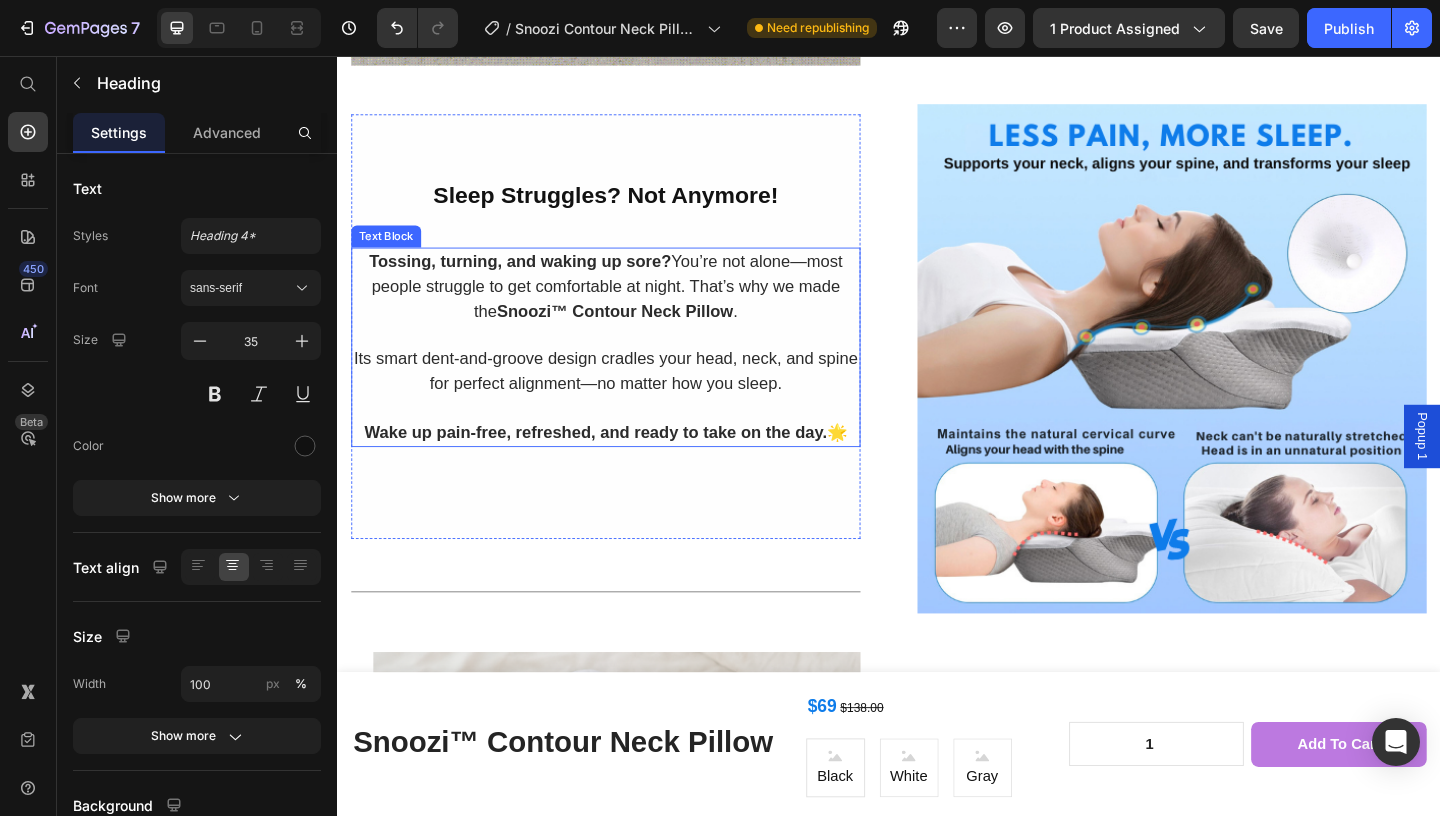 click on "Its smart dent-and-groove design cradles your head, neck, and spine for perfect alignment—no matter how you sleep." at bounding box center [629, 398] 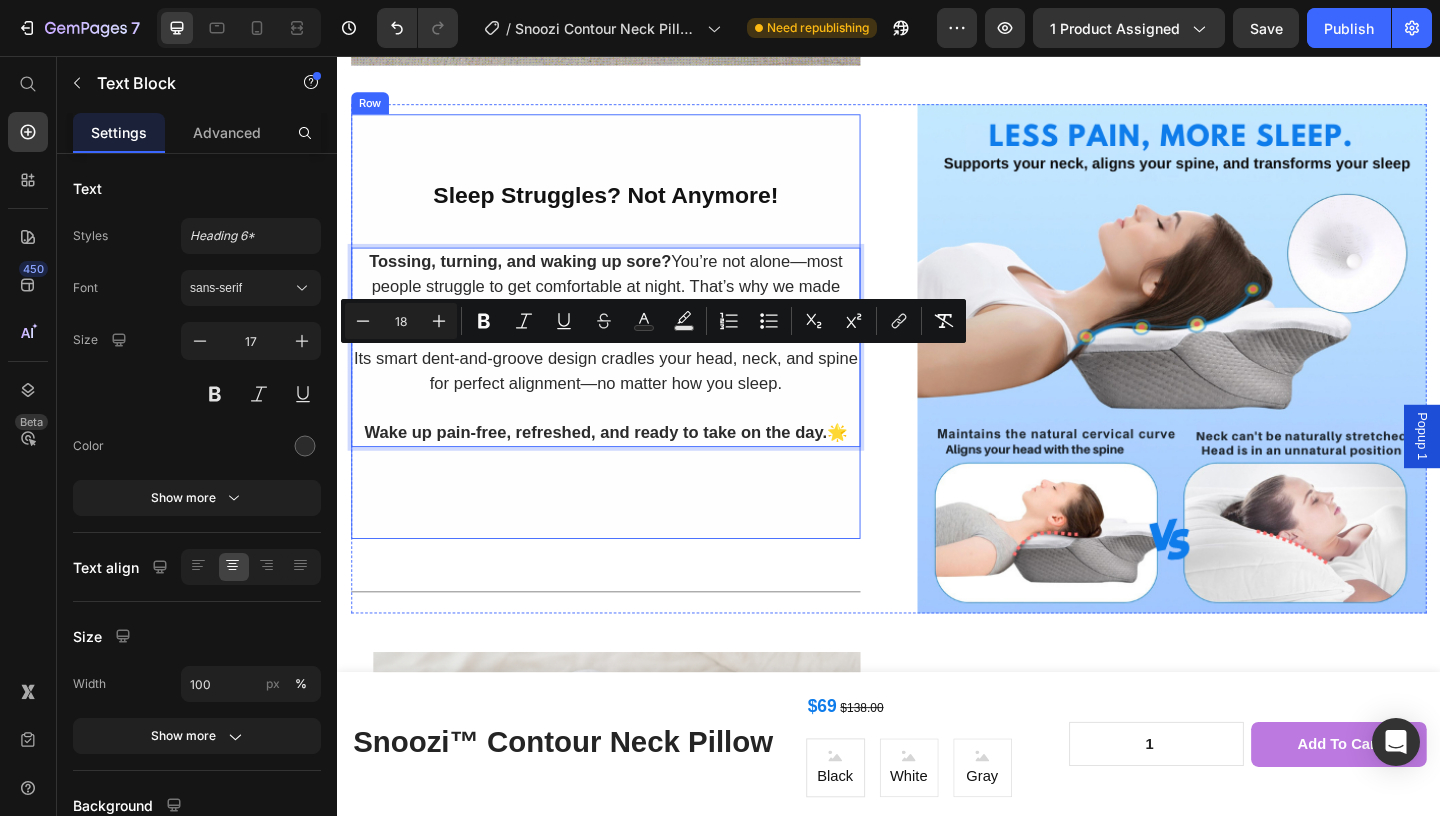 click on "⁠⁠⁠⁠⁠⁠⁠ Sleep Struggles? Not Anymore! Heading Tossing, turning, and waking up sore?  You’re not alone—most people struggle to get comfortable at night. That’s why we made the  Snoozi™ Contour Neck Pillow .   Its smart dent-and-groove design cradles your head, neck, and spine for perfect alignment—no matter how you sleep. Wake up pain-free, refreshed, and ready to take on the day.  🌟 Text Block   0 Row" at bounding box center [629, 350] 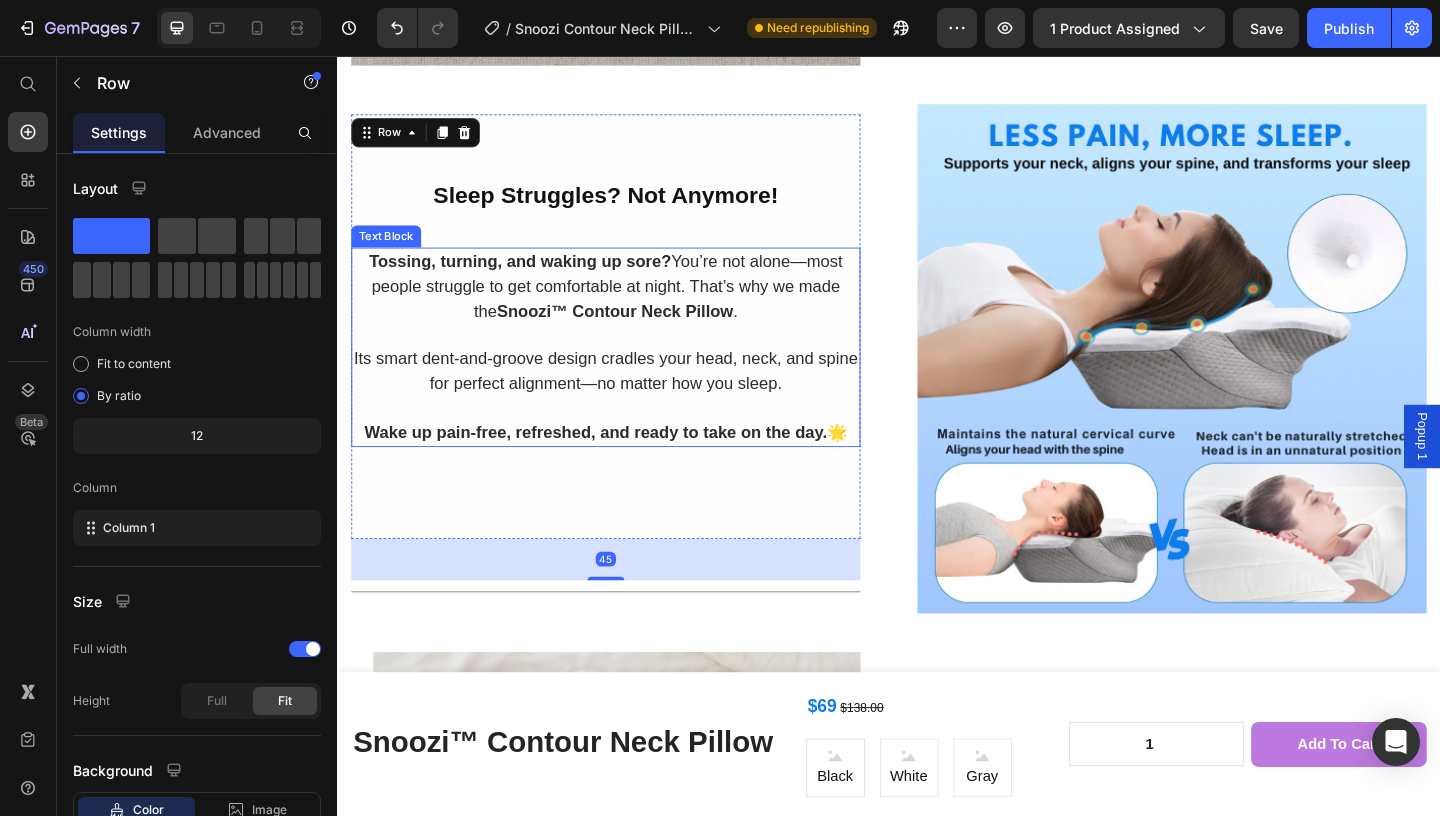 click on "Wake up pain-free, refreshed, and ready to take on the day." at bounding box center (617, 465) 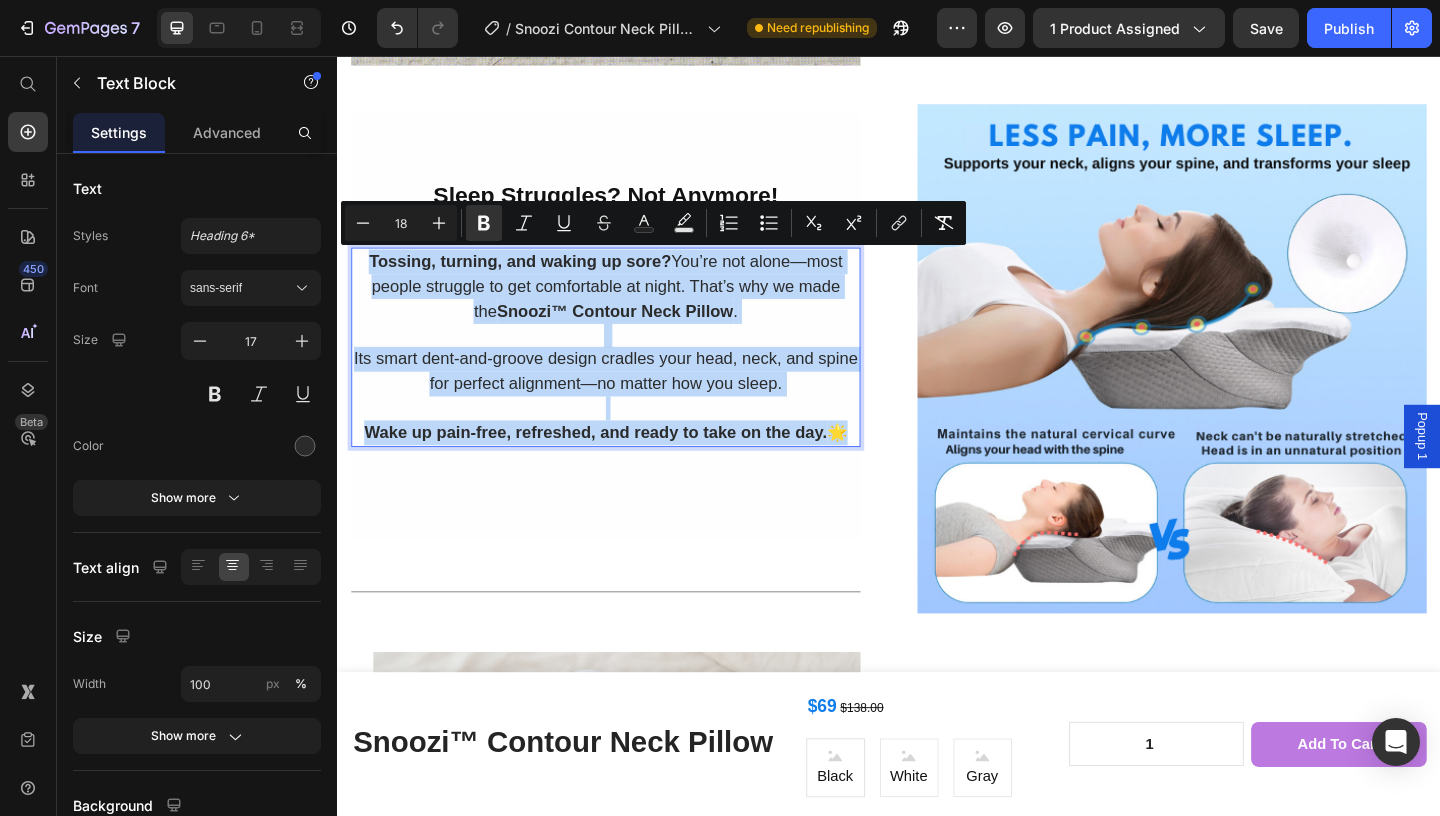 drag, startPoint x: 897, startPoint y: 468, endPoint x: 333, endPoint y: 254, distance: 603.2346 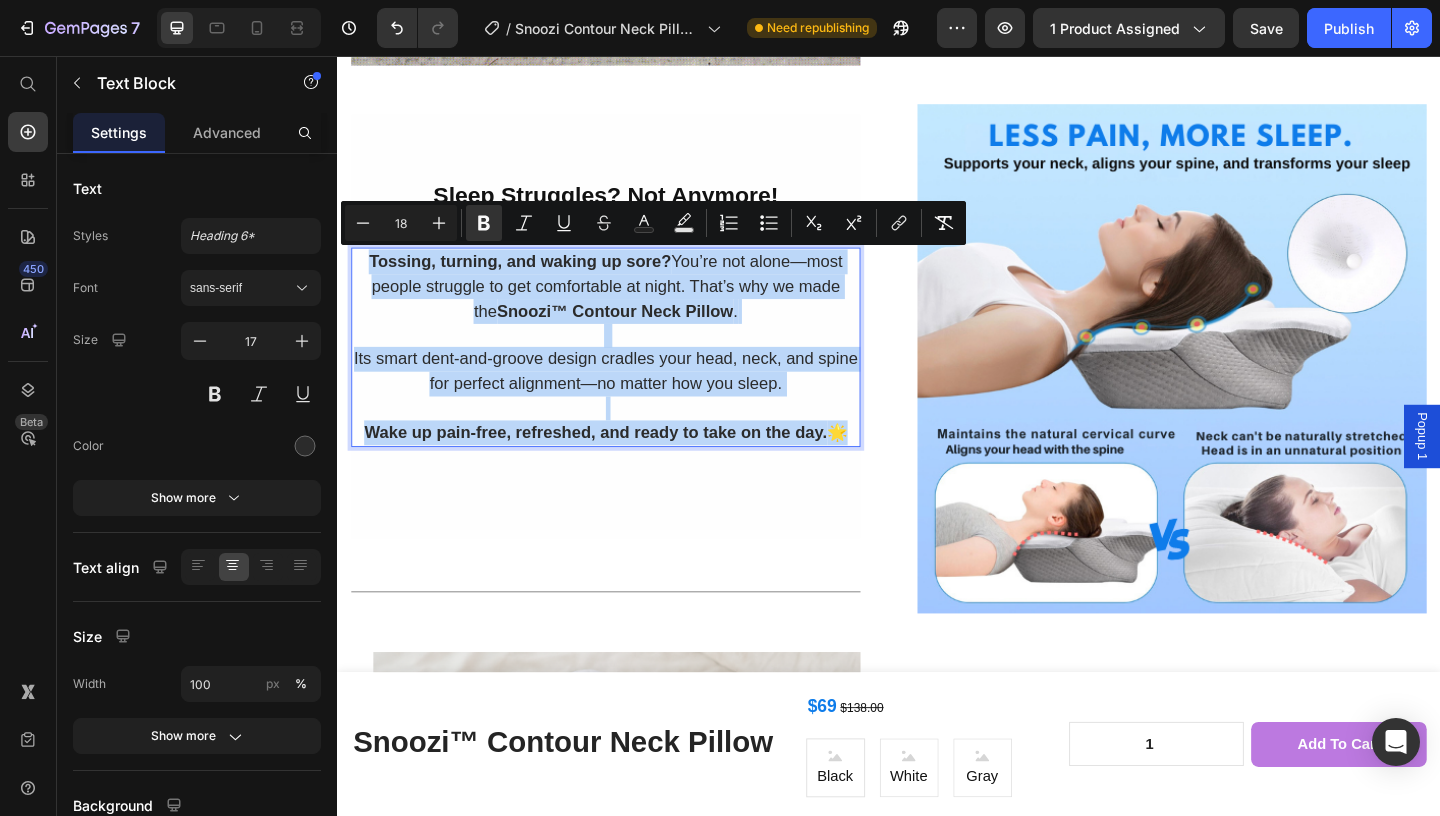click on "Tossing, turning, and waking up sore?  You’re not alone—most people struggle to get comfortable at night. That’s why we made the  Snoozi™ Contour Neck Pillow .   Its smart dent-and-groove design cradles your head, neck, and spine for perfect alignment—no matter how you sleep. Wake up pain-free, refreshed, and ready to take on the day.  🌟" at bounding box center (629, 372) 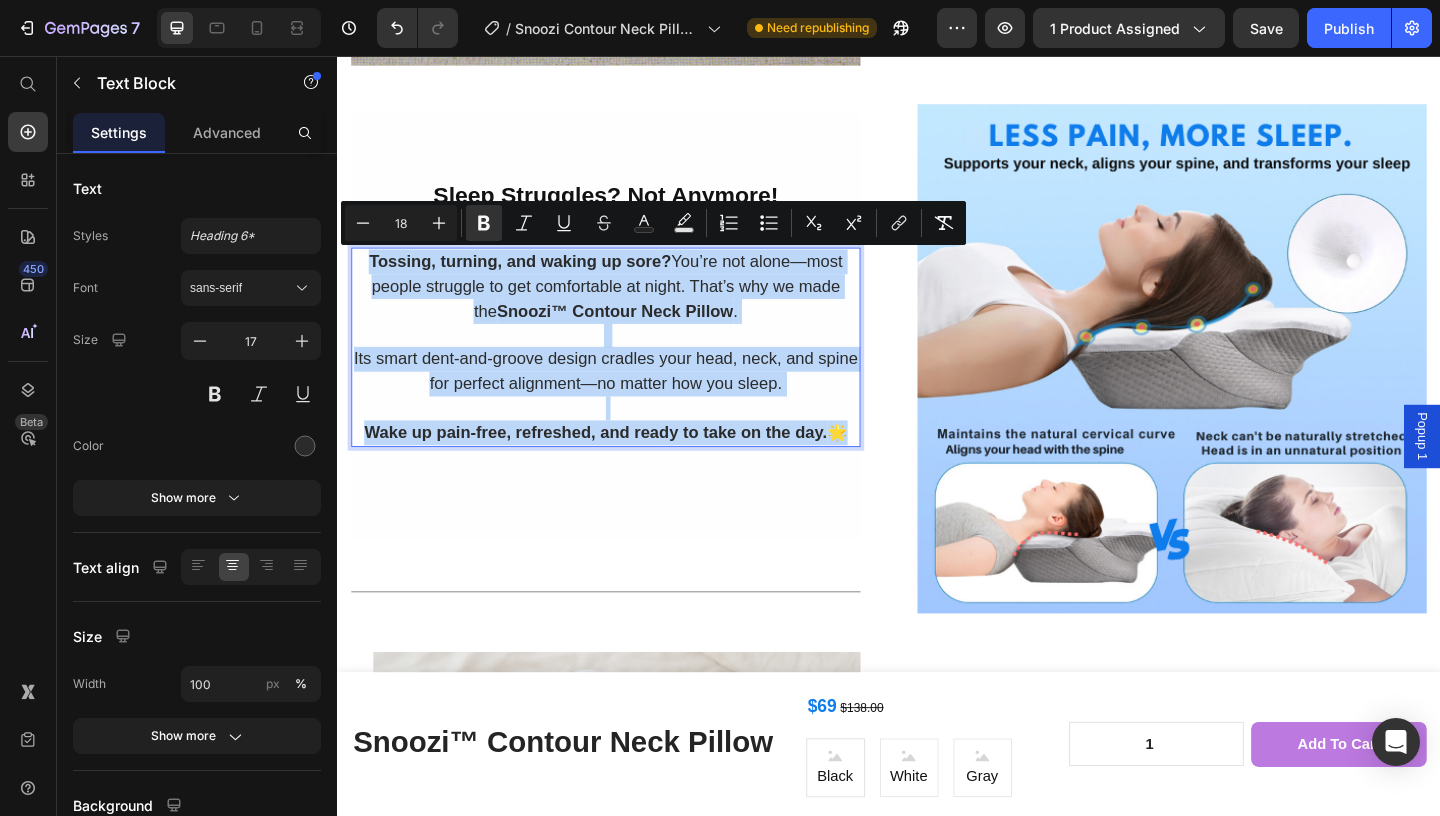 copy on "Tossing, turning, and waking up sore?  You’re not alone—most people struggle to get comfortable at night. That’s why we made the  Snoozi™ Contour Neck Pillow .   Its smart dent-and-groove design cradles your head, neck, and spine for perfect alignment—no matter how you sleep. Wake up pain-free, refreshed, and ready to take on the day.  🌟" 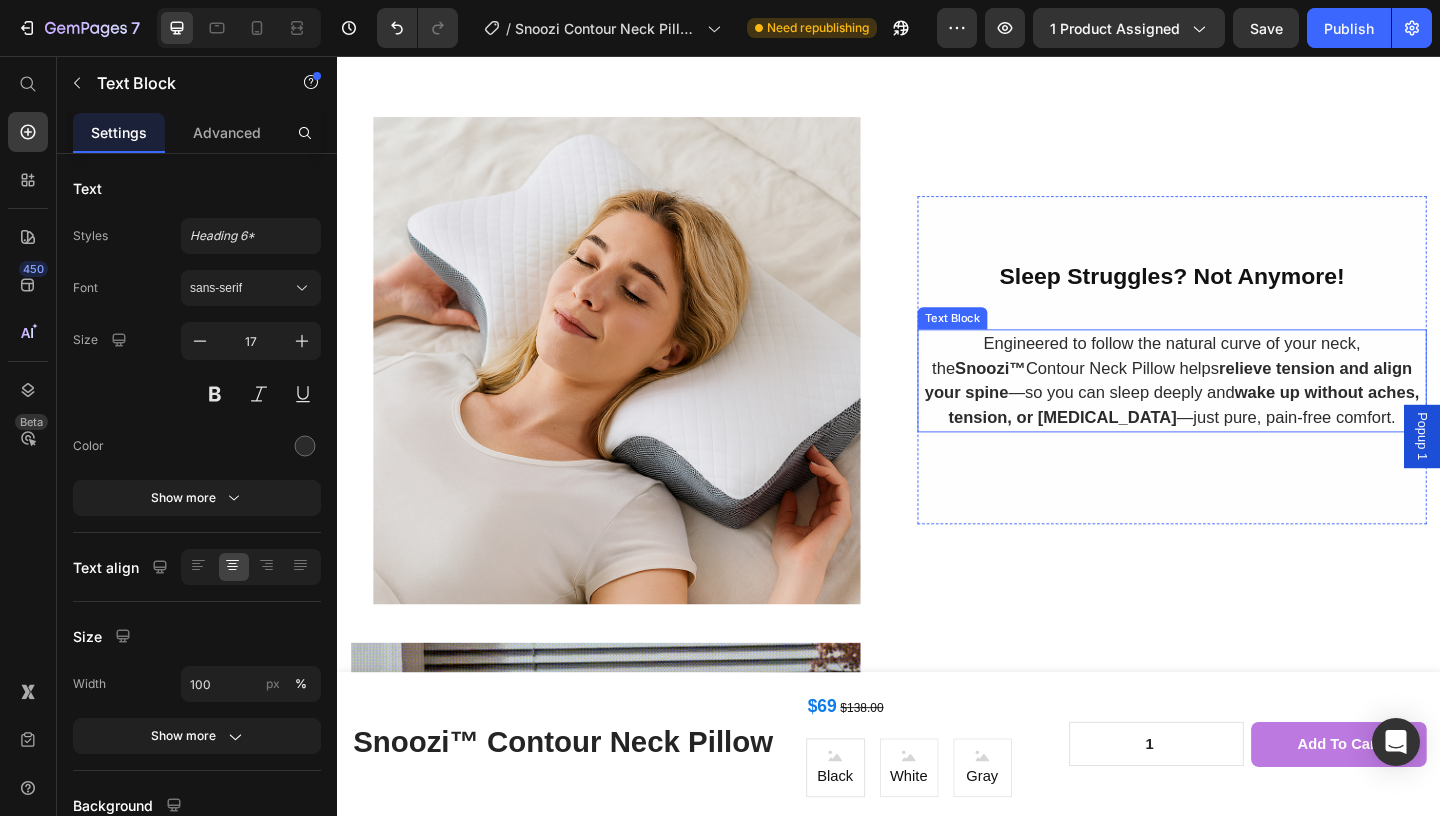 click on "Engineered to follow the natural curve of your neck, the  Snoozi™  Contour Neck Pillow helps  relieve tension and align your spine —so you can sleep deeply and  wake up without aches, tension, or [MEDICAL_DATA] —just pure, pain-free comfort." at bounding box center [1245, 408] 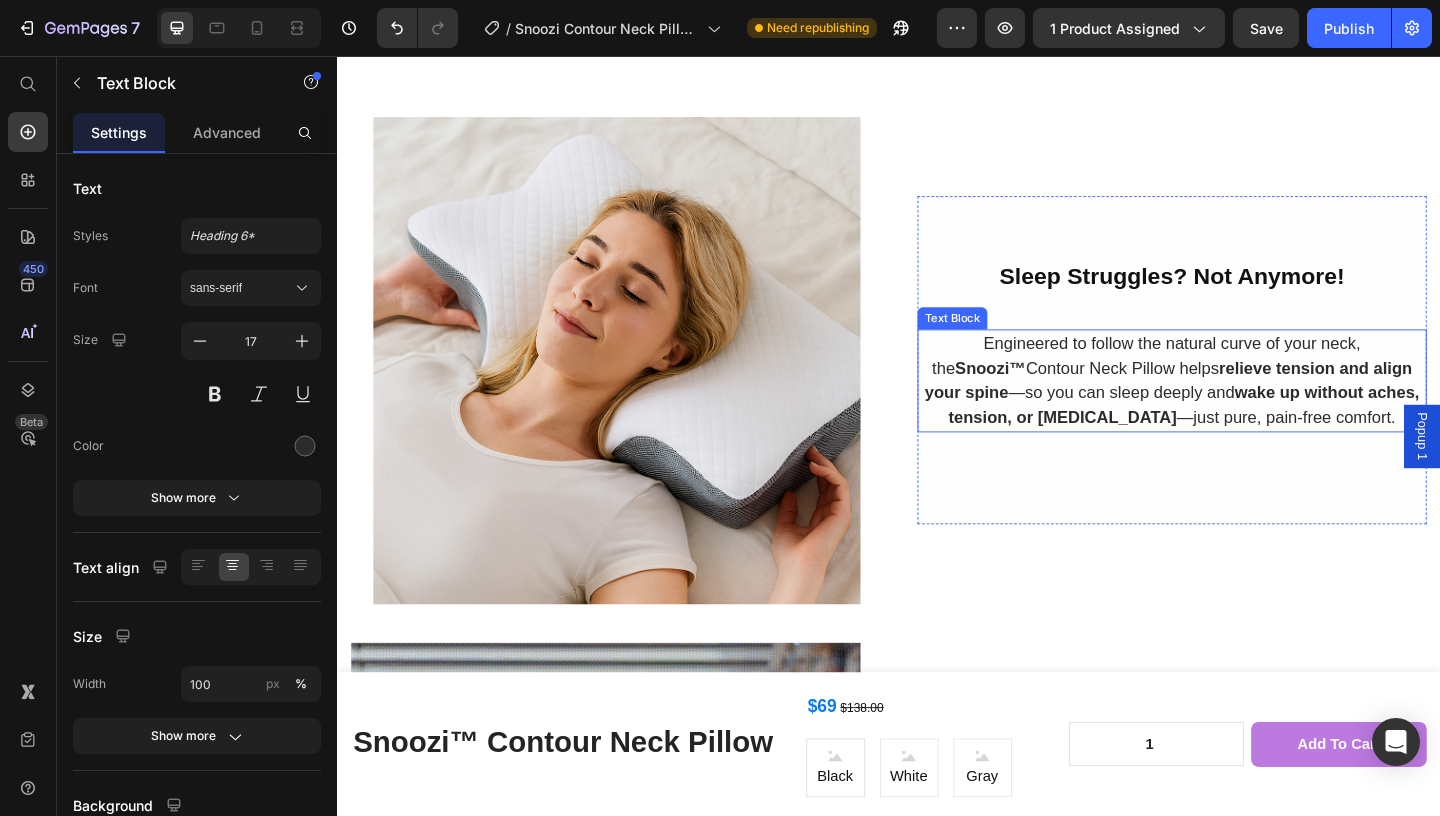 scroll, scrollTop: 1337, scrollLeft: 0, axis: vertical 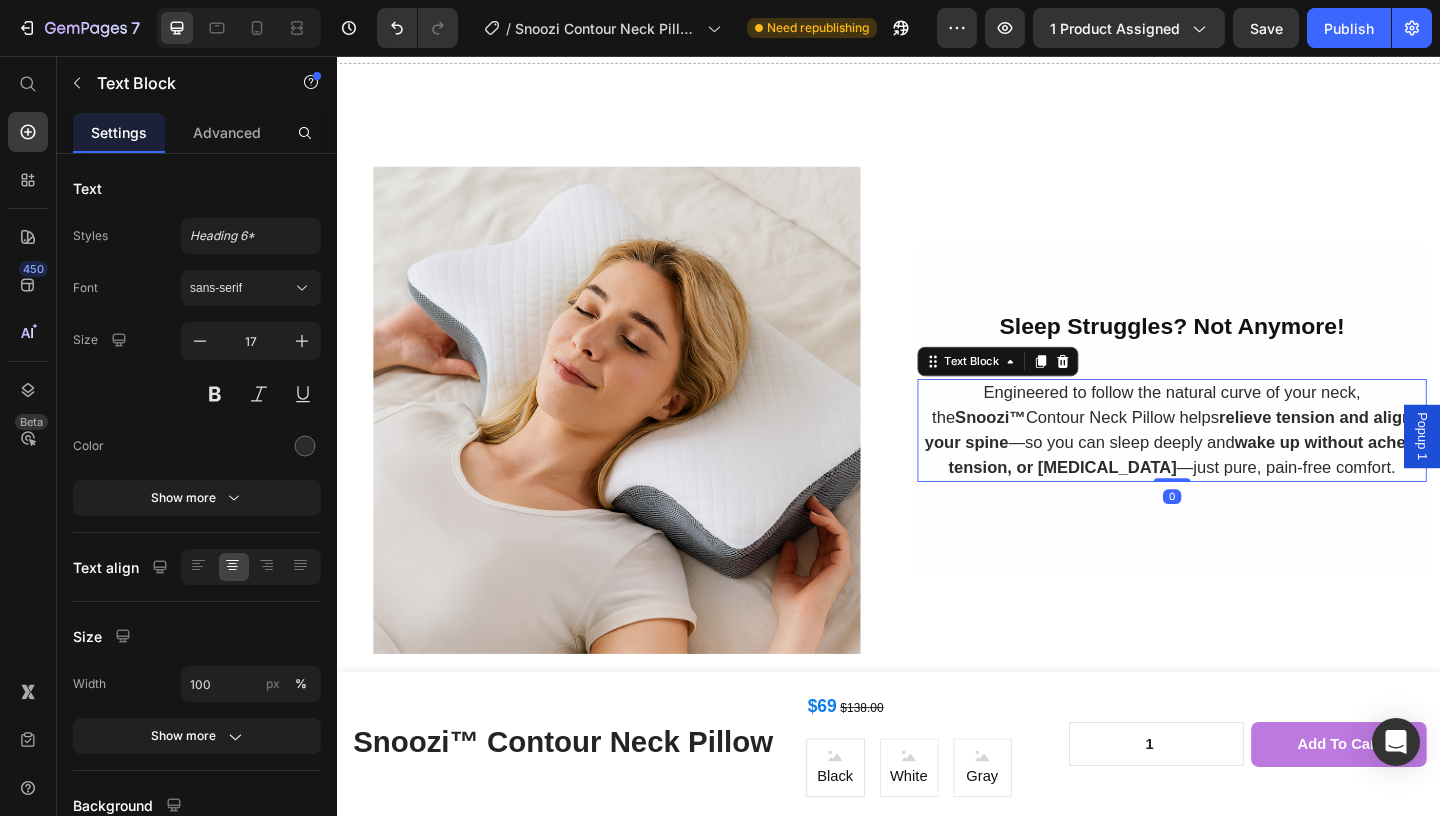 click on "⁠⁠⁠⁠⁠⁠⁠ Sleep Struggles? Not Anymore! Heading Engineered to follow the natural curve of your neck, the  Snoozi™  Contour Neck Pillow helps  relieve tension and align your spine —so you can sleep deeply and  wake up without aches, tension, or [MEDICAL_DATA] —just pure, pain-free comfort. Text Block   0" at bounding box center (1245, 419) 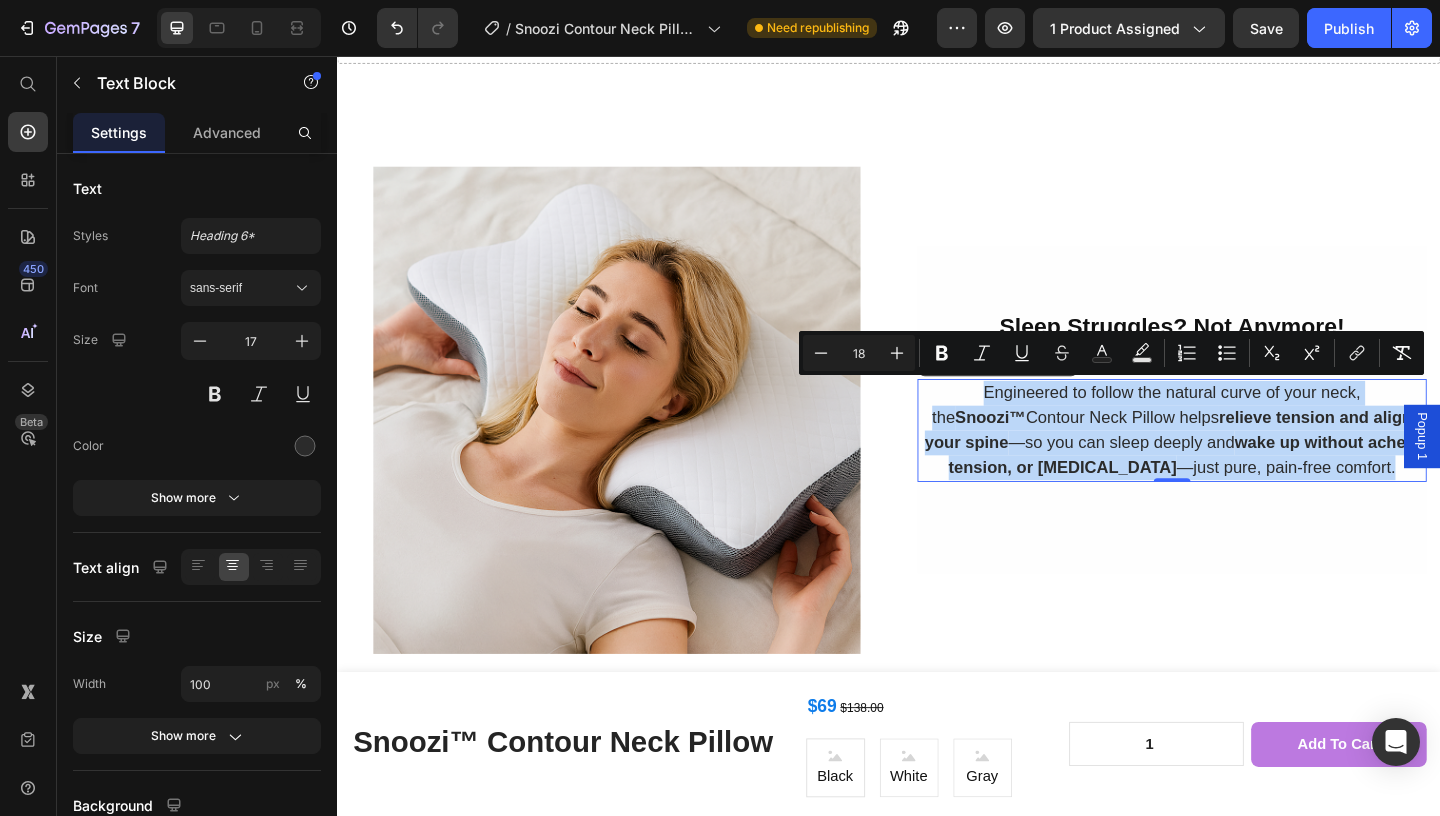 drag, startPoint x: 1417, startPoint y: 495, endPoint x: 976, endPoint y: 373, distance: 457.5642 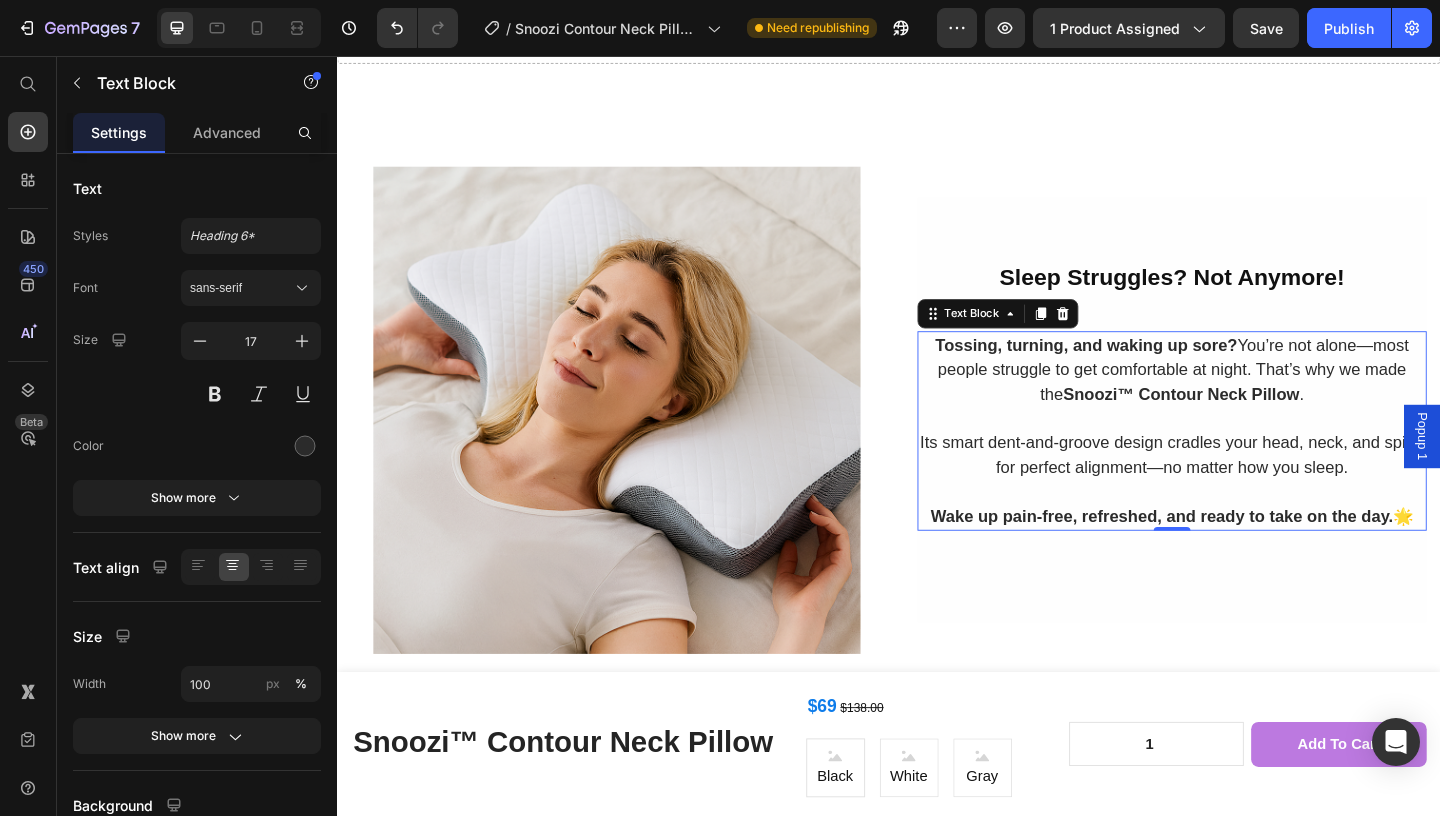 click on "Tossing, turning, and waking up sore?  You’re not alone—most people struggle to get comfortable at night. That’s why we made the  Snoozi™ Contour Neck Pillow ." at bounding box center [1245, 410] 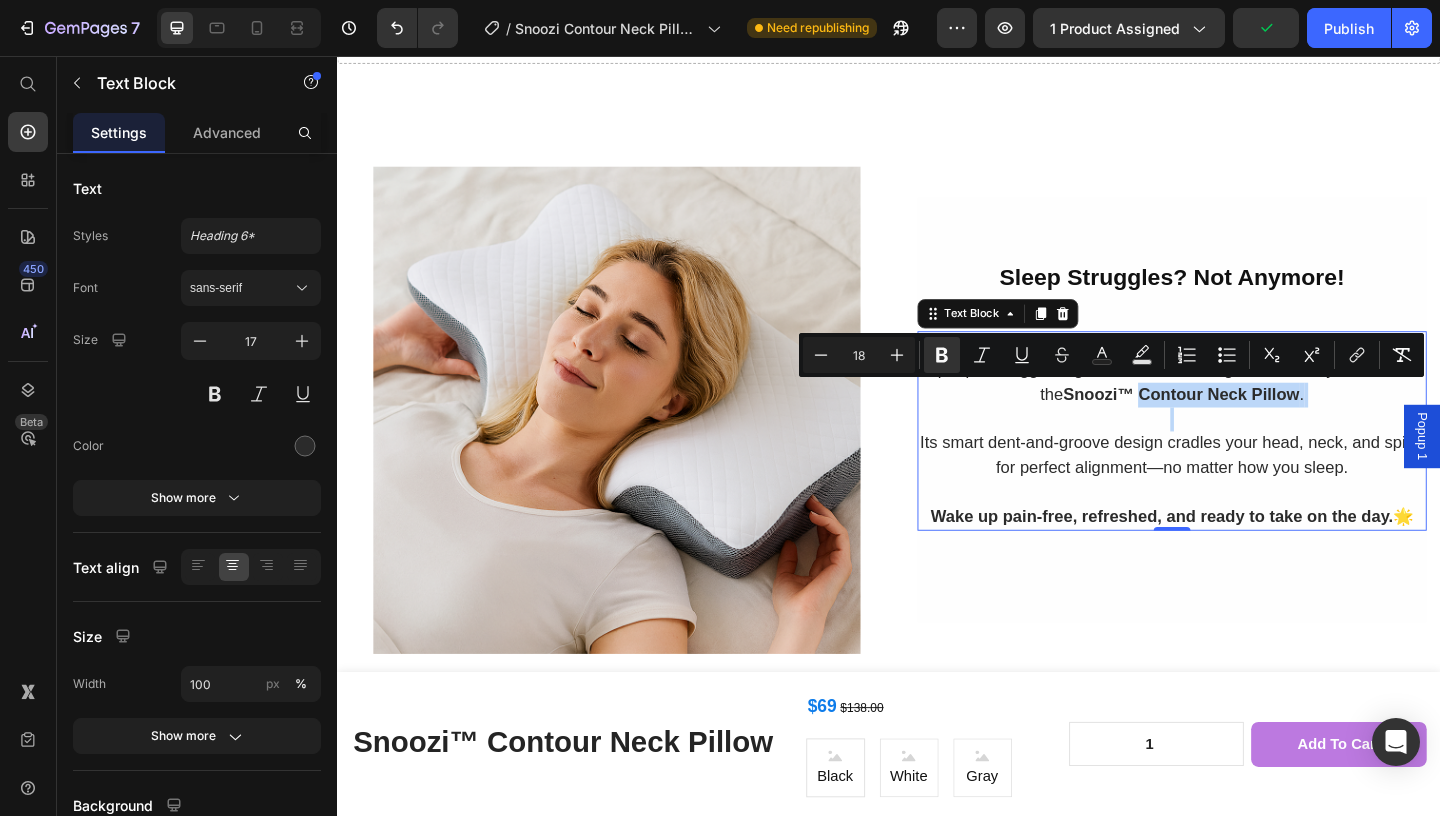 drag, startPoint x: 1201, startPoint y: 417, endPoint x: 1354, endPoint y: 430, distance: 153.5513 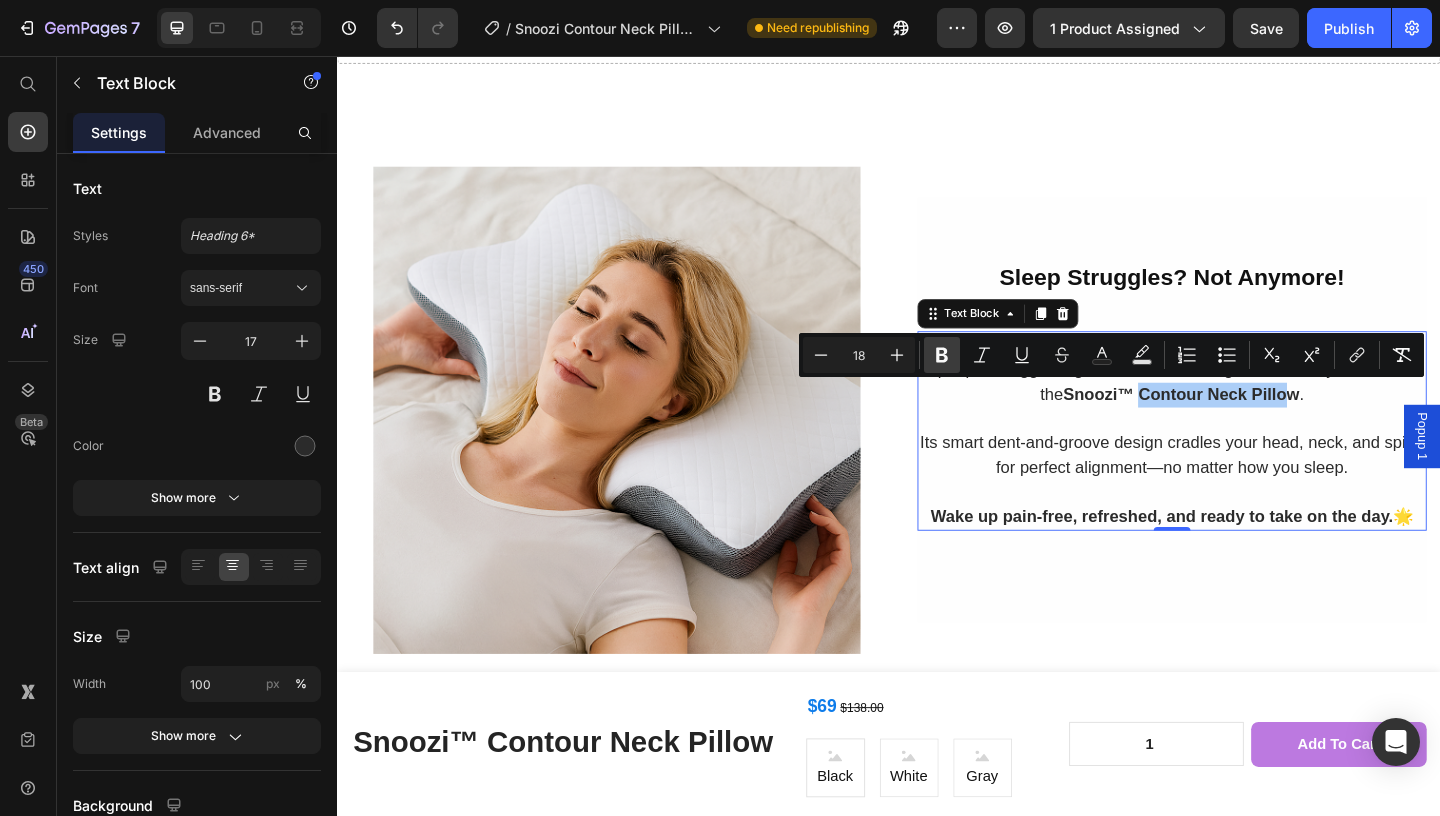 click 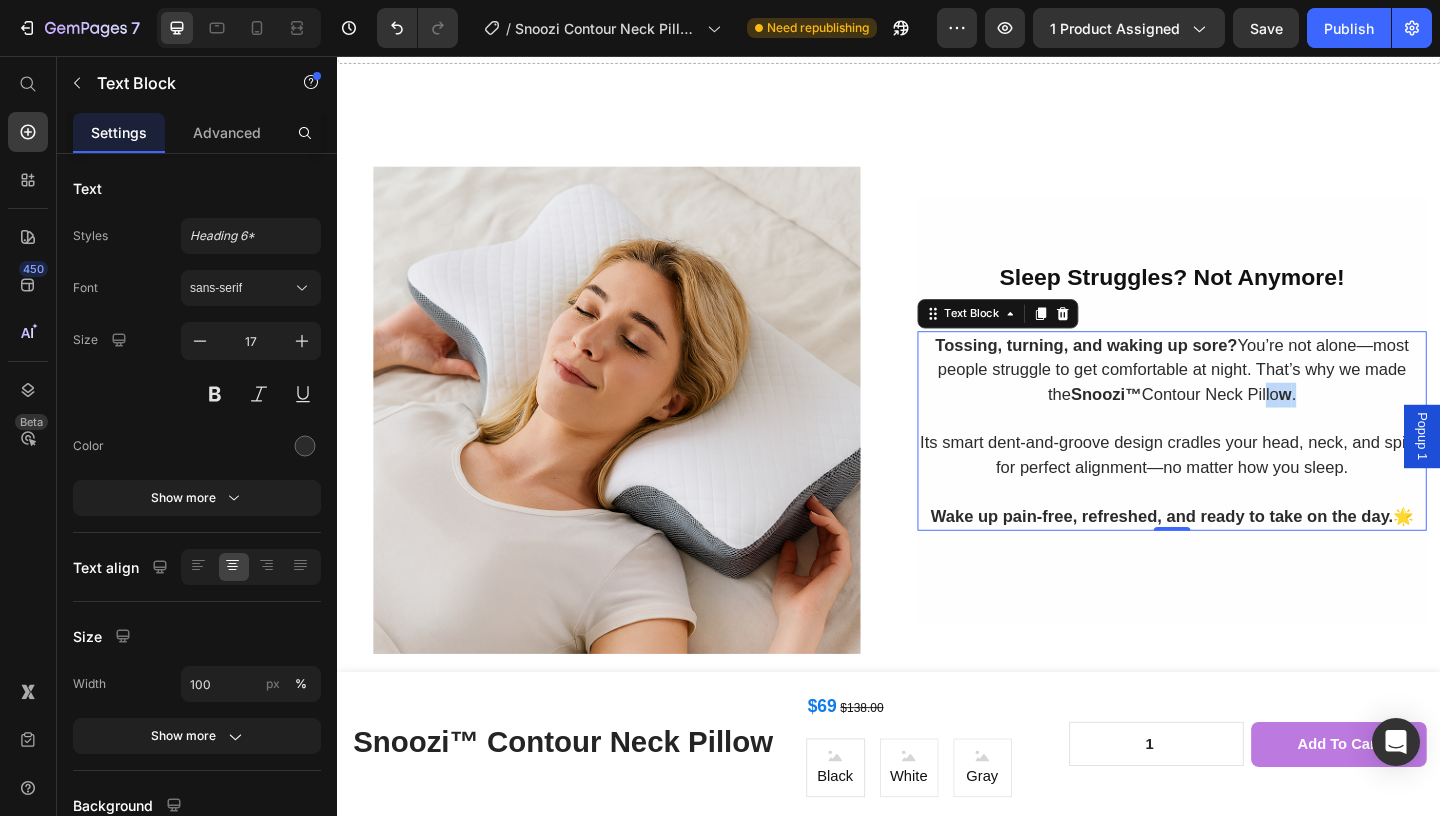 drag, startPoint x: 1372, startPoint y: 419, endPoint x: 1334, endPoint y: 419, distance: 38 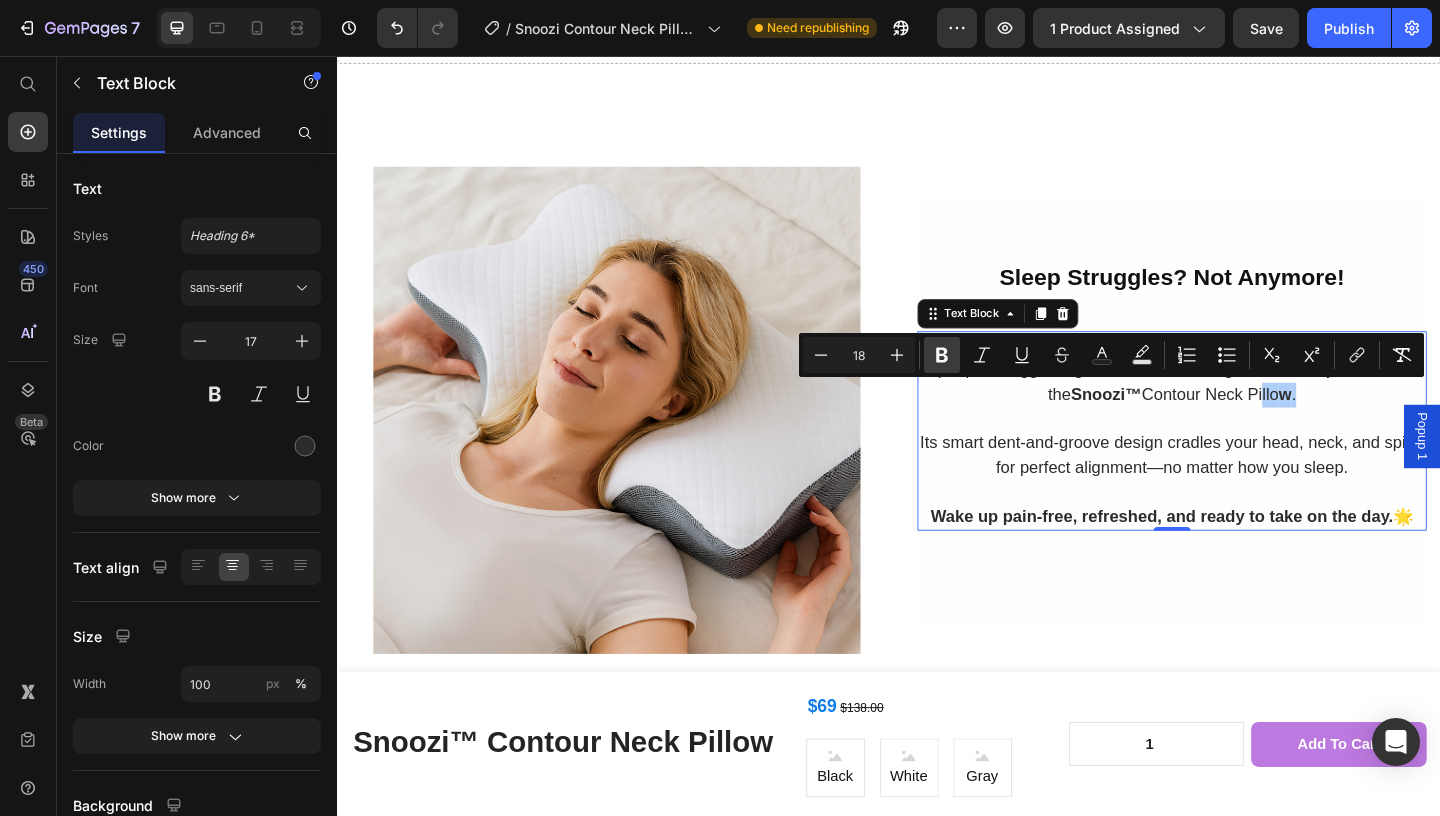 click 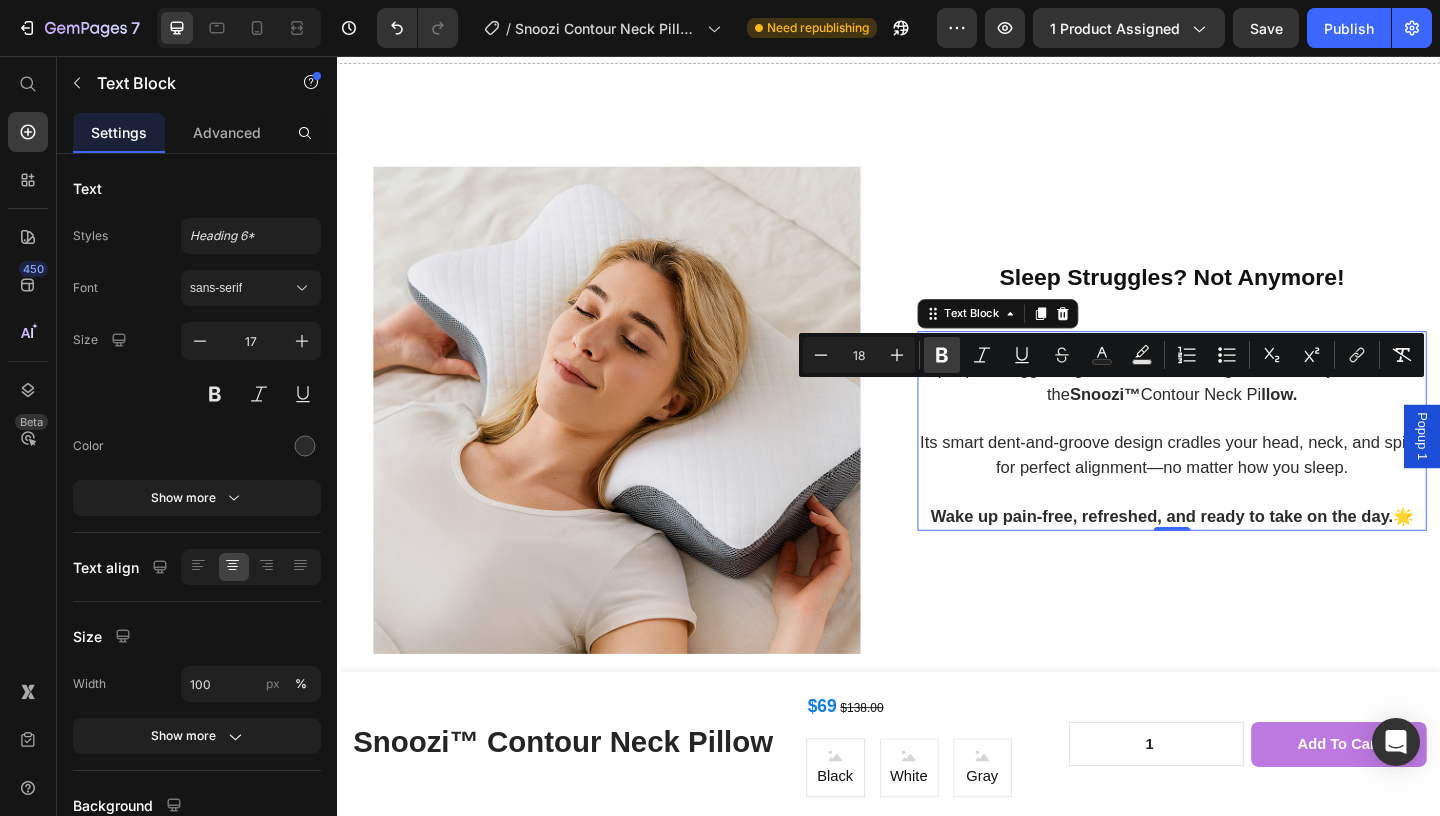 click on "Bold" at bounding box center (942, 355) 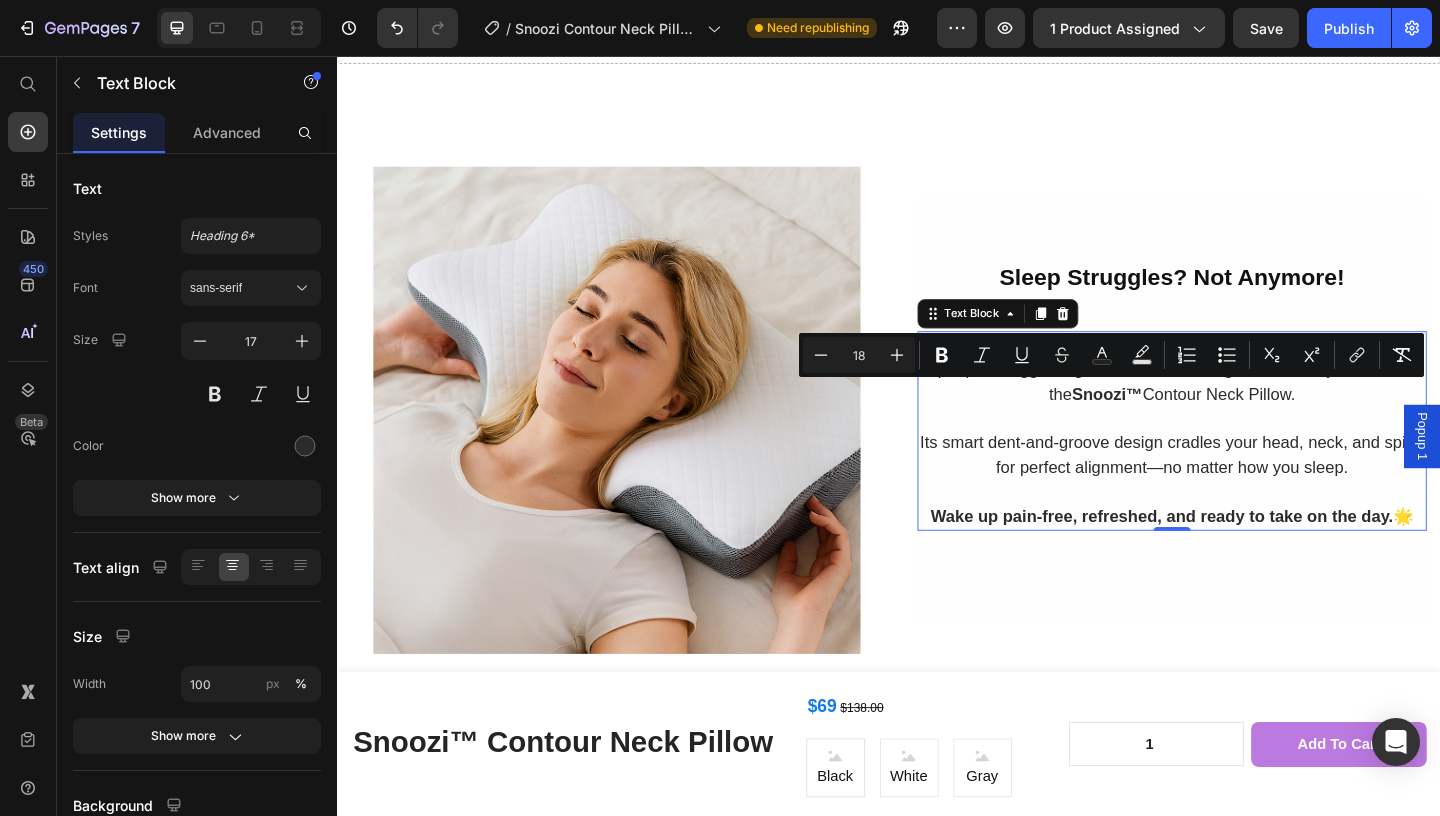 click on "Its smart dent-and-groove design cradles your head, neck, and spine for perfect alignment—no matter how you sleep." at bounding box center (1245, 490) 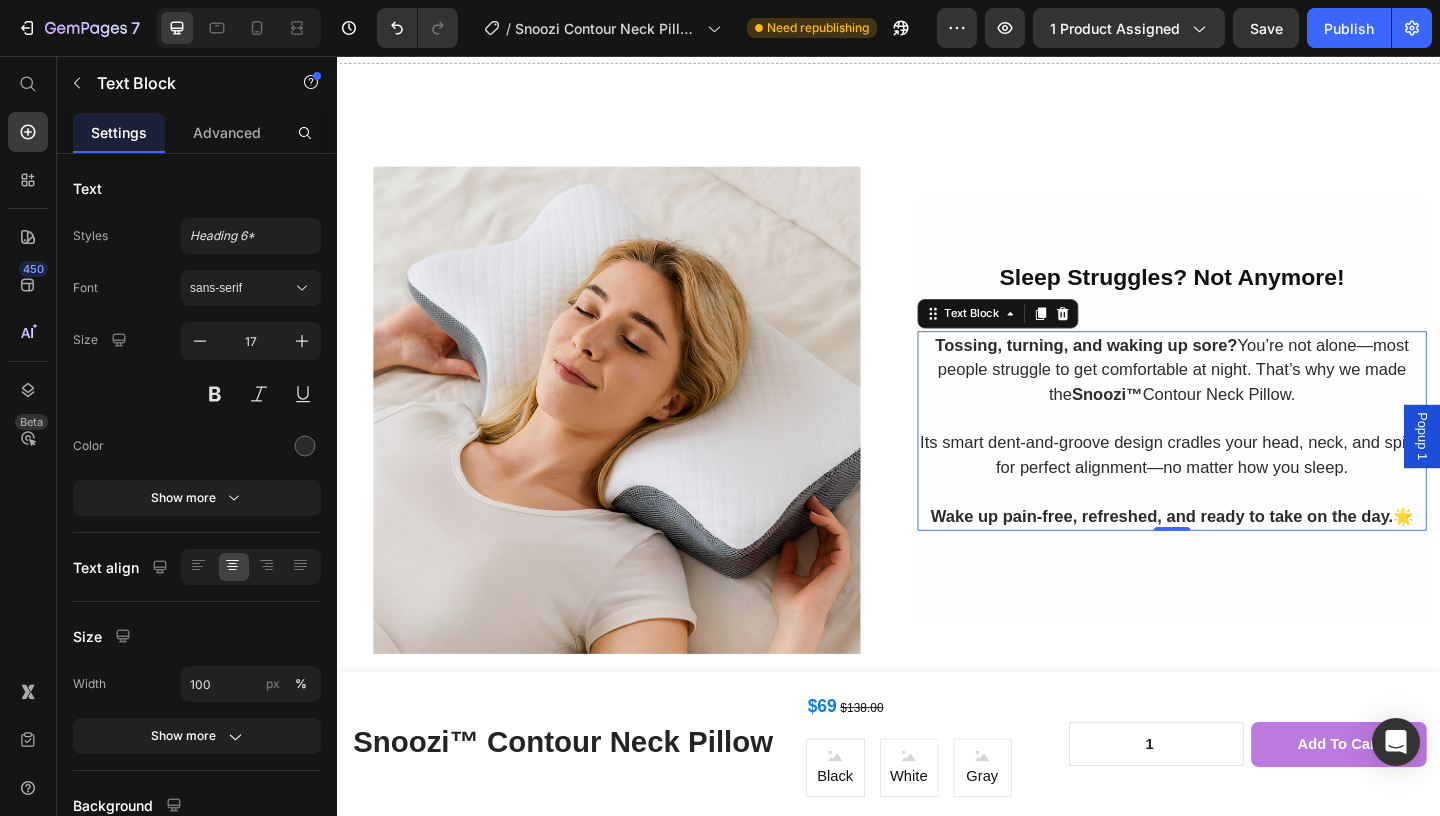 click on "Its smart dent-and-groove design cradles your head, neck, and spine for perfect alignment—no matter how you sleep." at bounding box center [1245, 490] 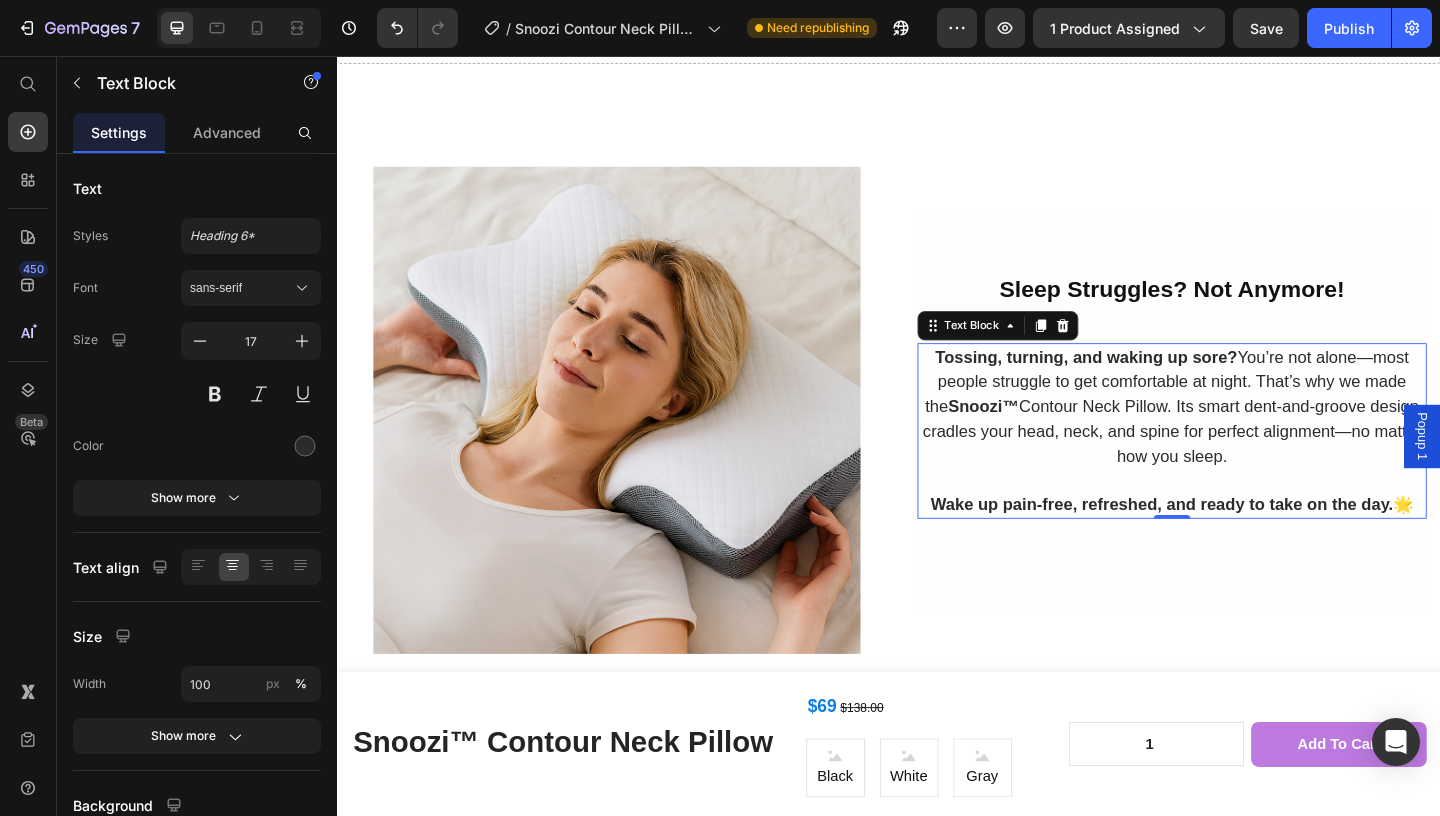 click at bounding box center (1245, 518) 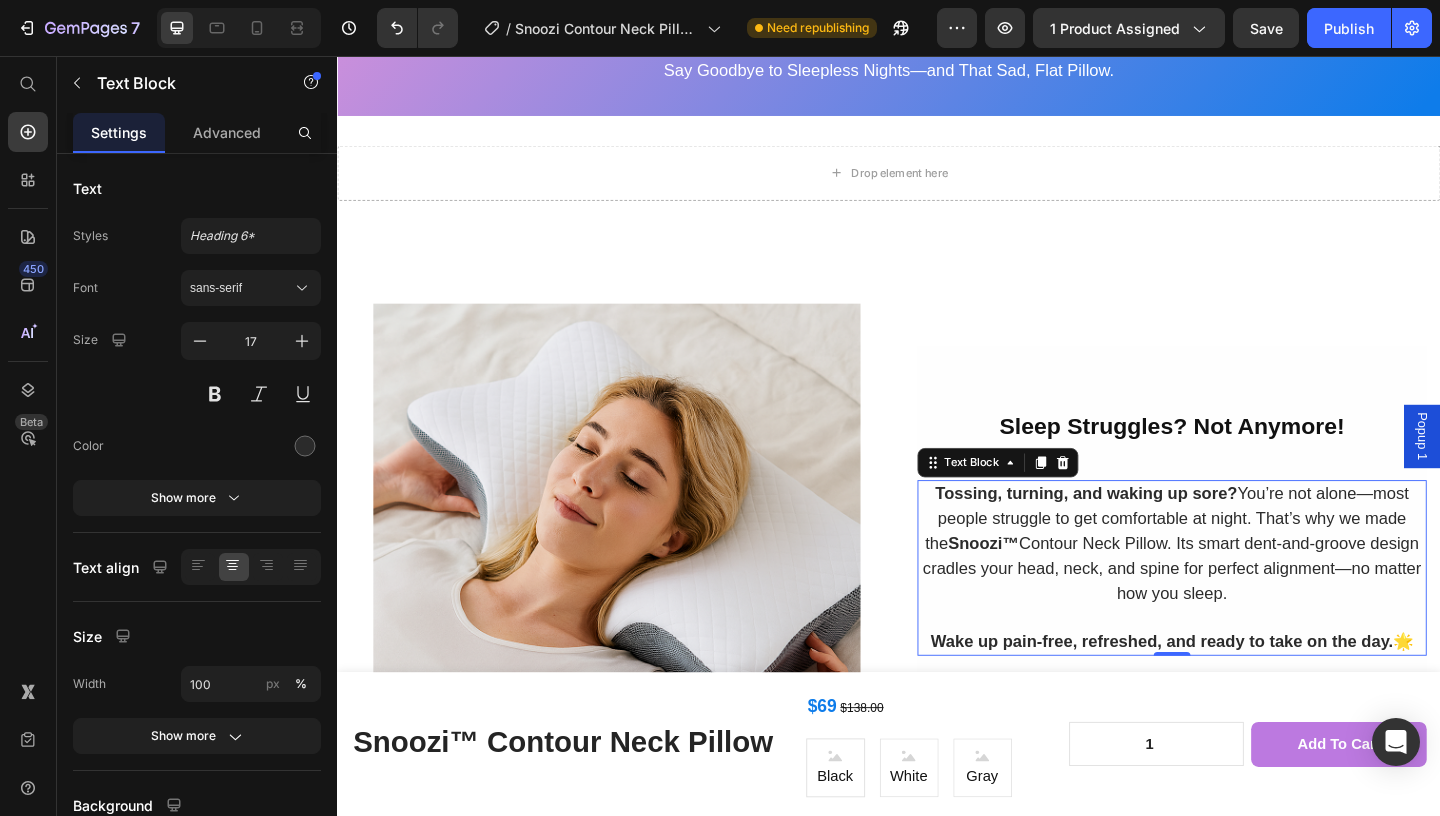 scroll, scrollTop: 1173, scrollLeft: 0, axis: vertical 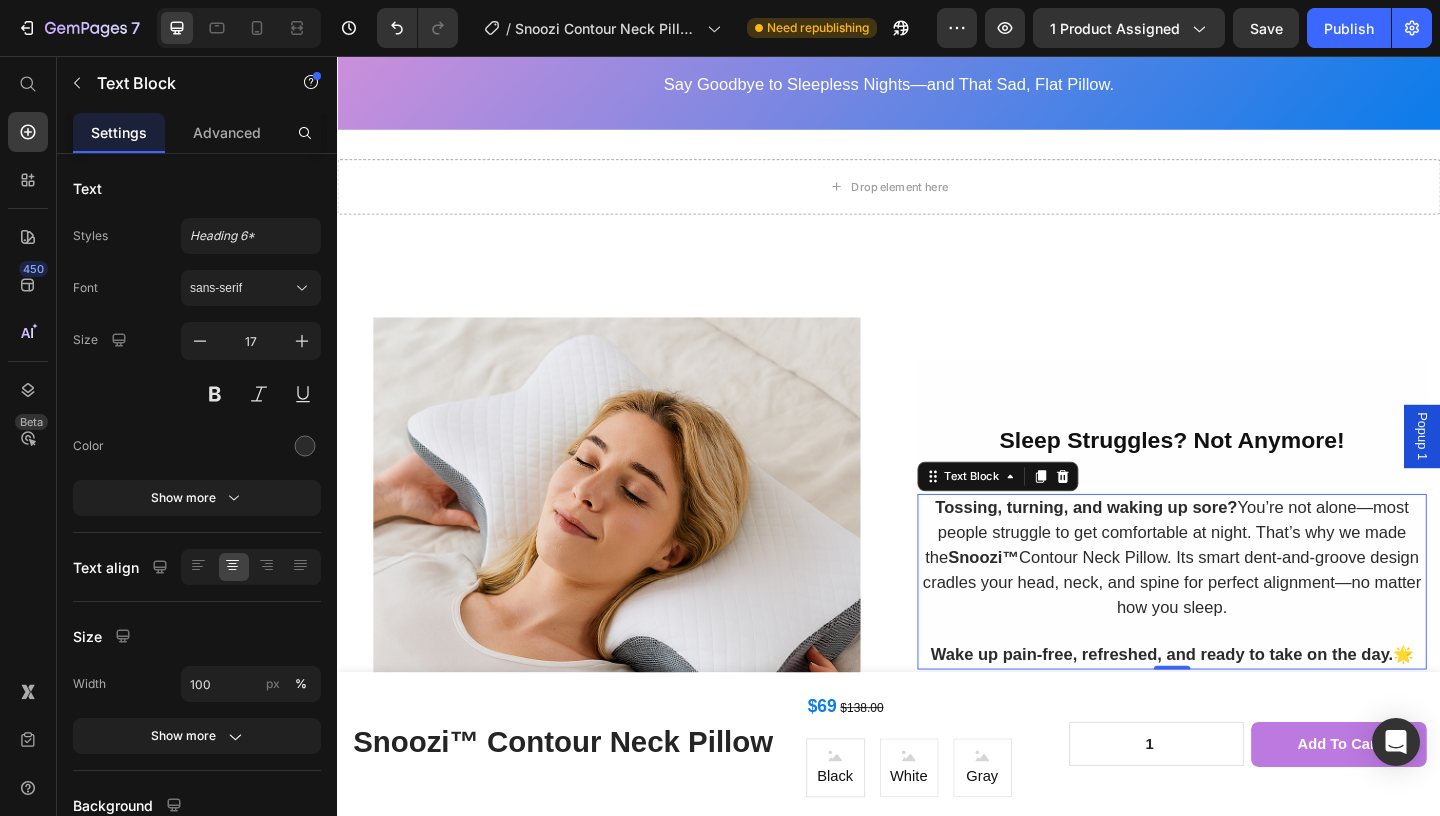 click on "Tossing, turning, and waking up sore?  You’re not alone—most people struggle to get comfortable at night. That’s why we made the  Snoozi™  Contour Neck Pillow. Its smart dent-and-groove design cradles your head, neck, and spine for perfect alignment—no matter how you sleep." at bounding box center (1245, 601) 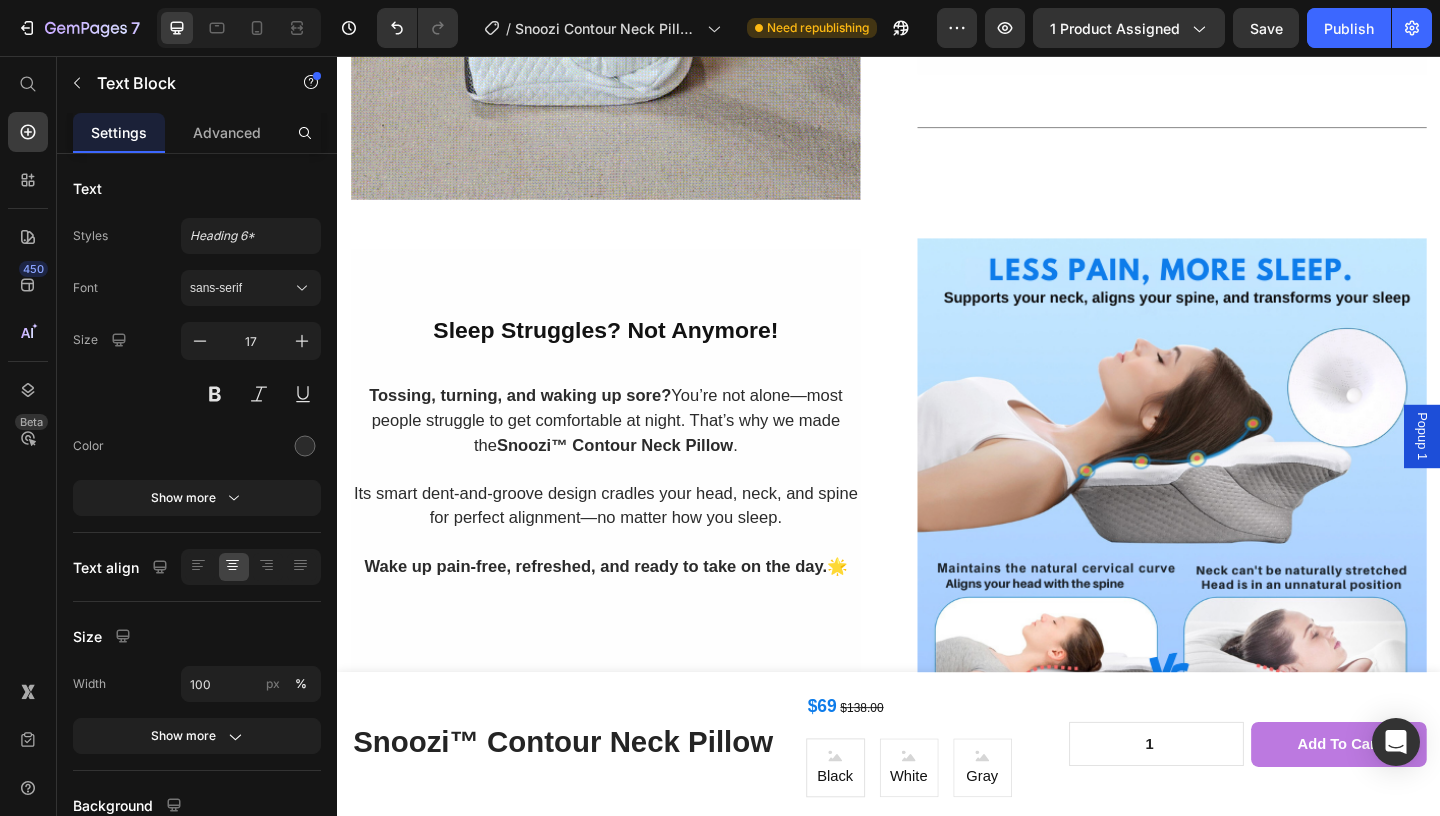 scroll, scrollTop: 2483, scrollLeft: 0, axis: vertical 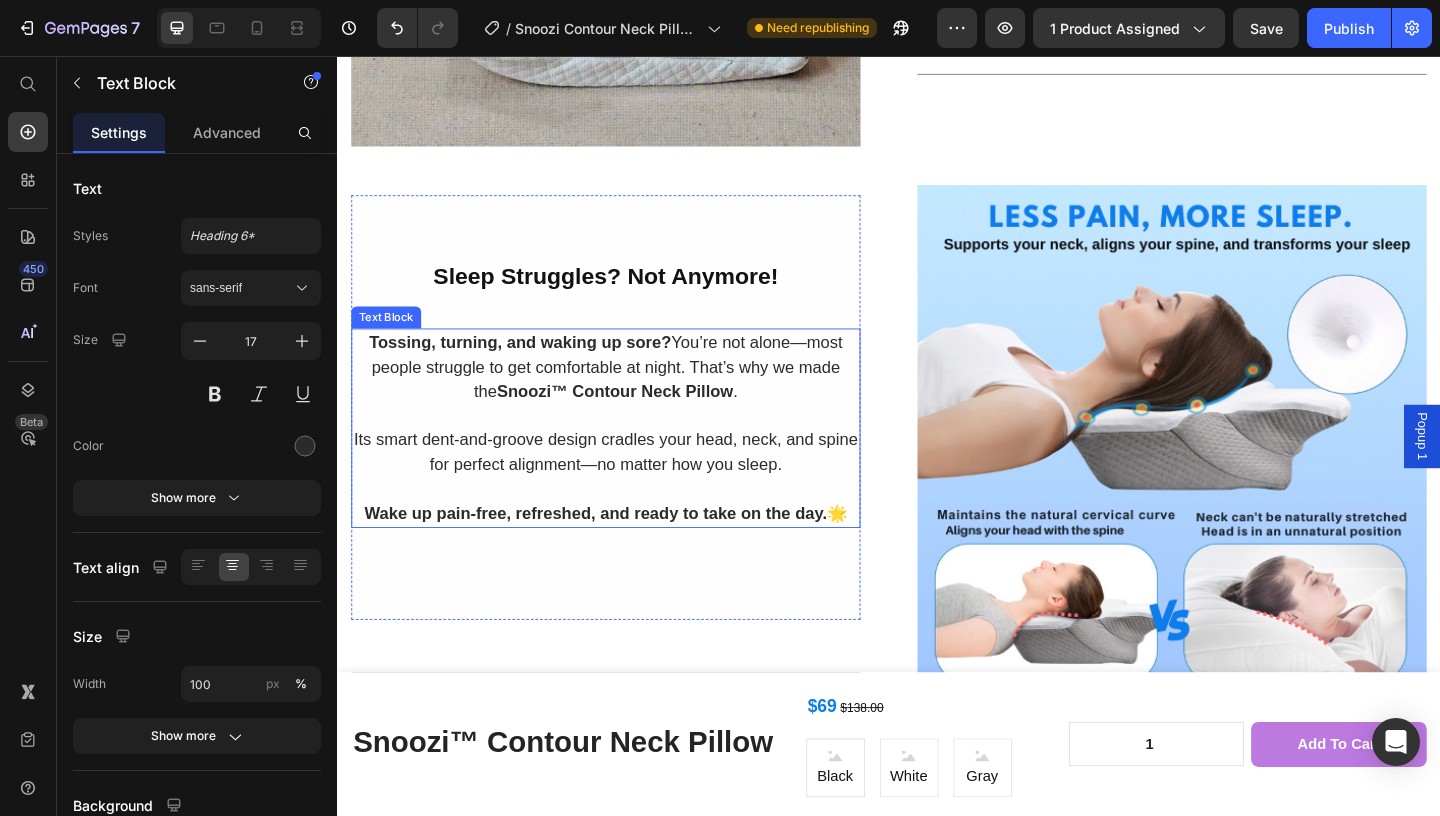 click on "Its smart dent-and-groove design cradles your head, neck, and spine for perfect alignment—no matter how you sleep." at bounding box center (629, 487) 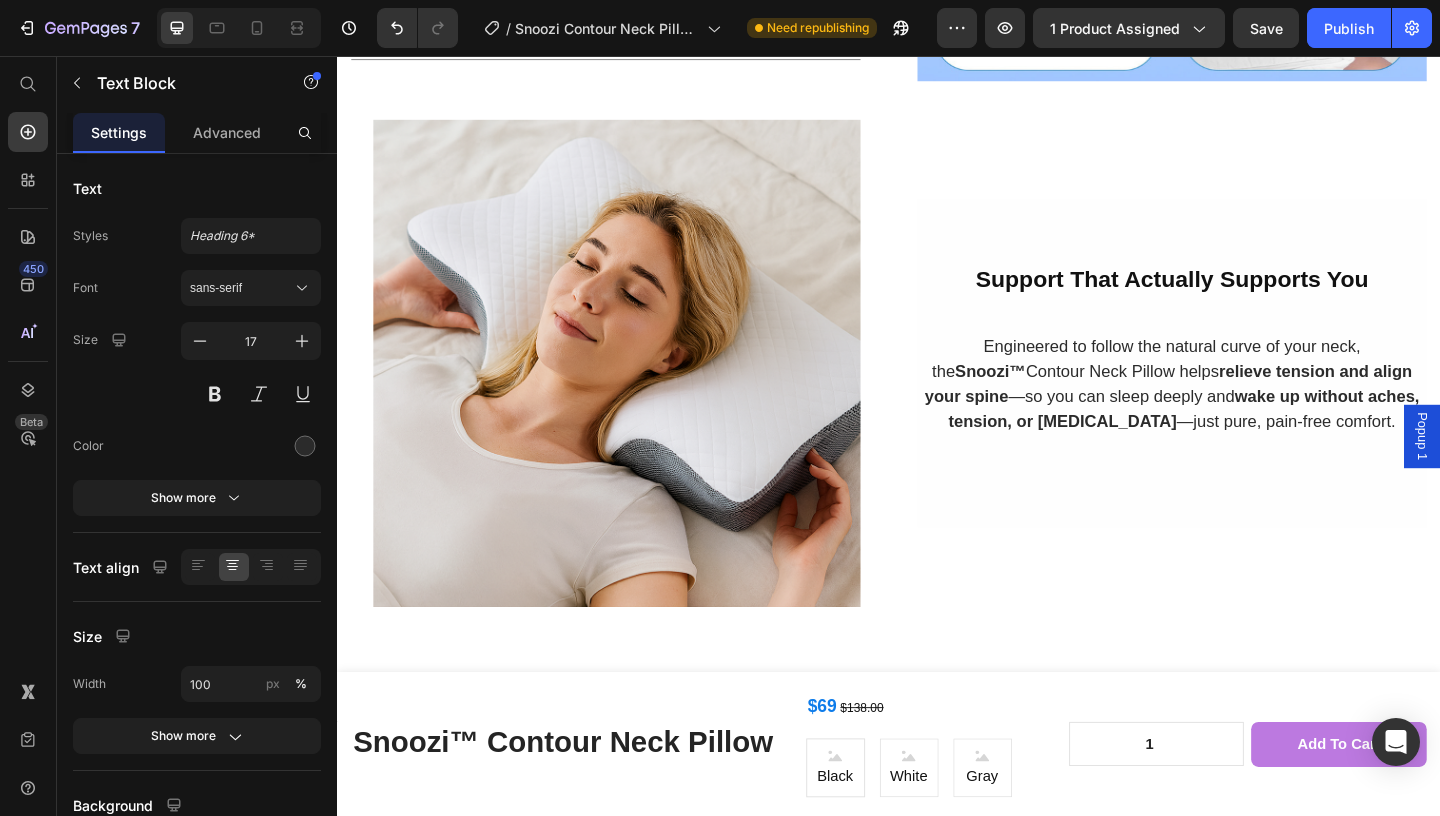 scroll, scrollTop: 3154, scrollLeft: 0, axis: vertical 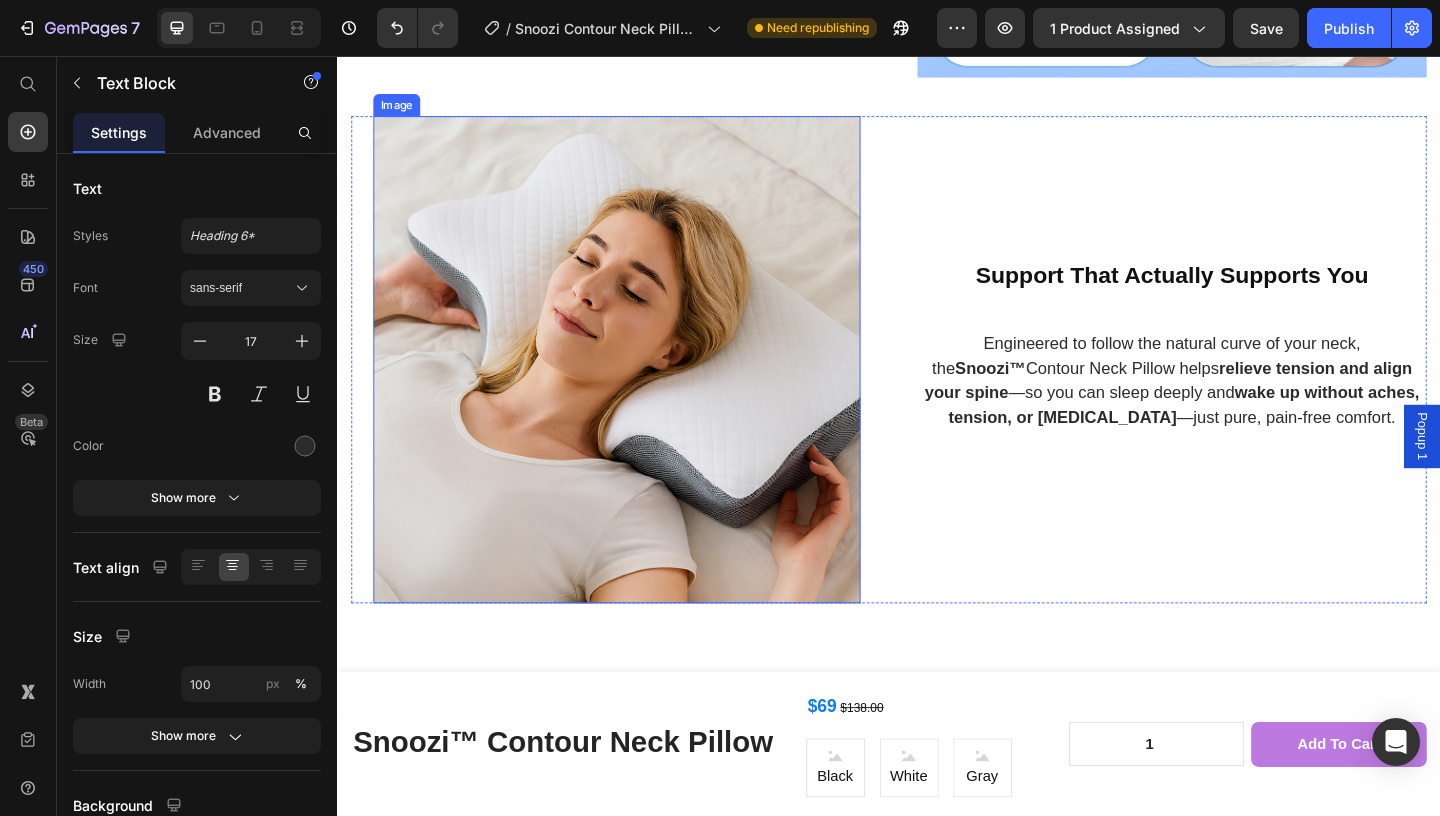 click at bounding box center [641, 386] 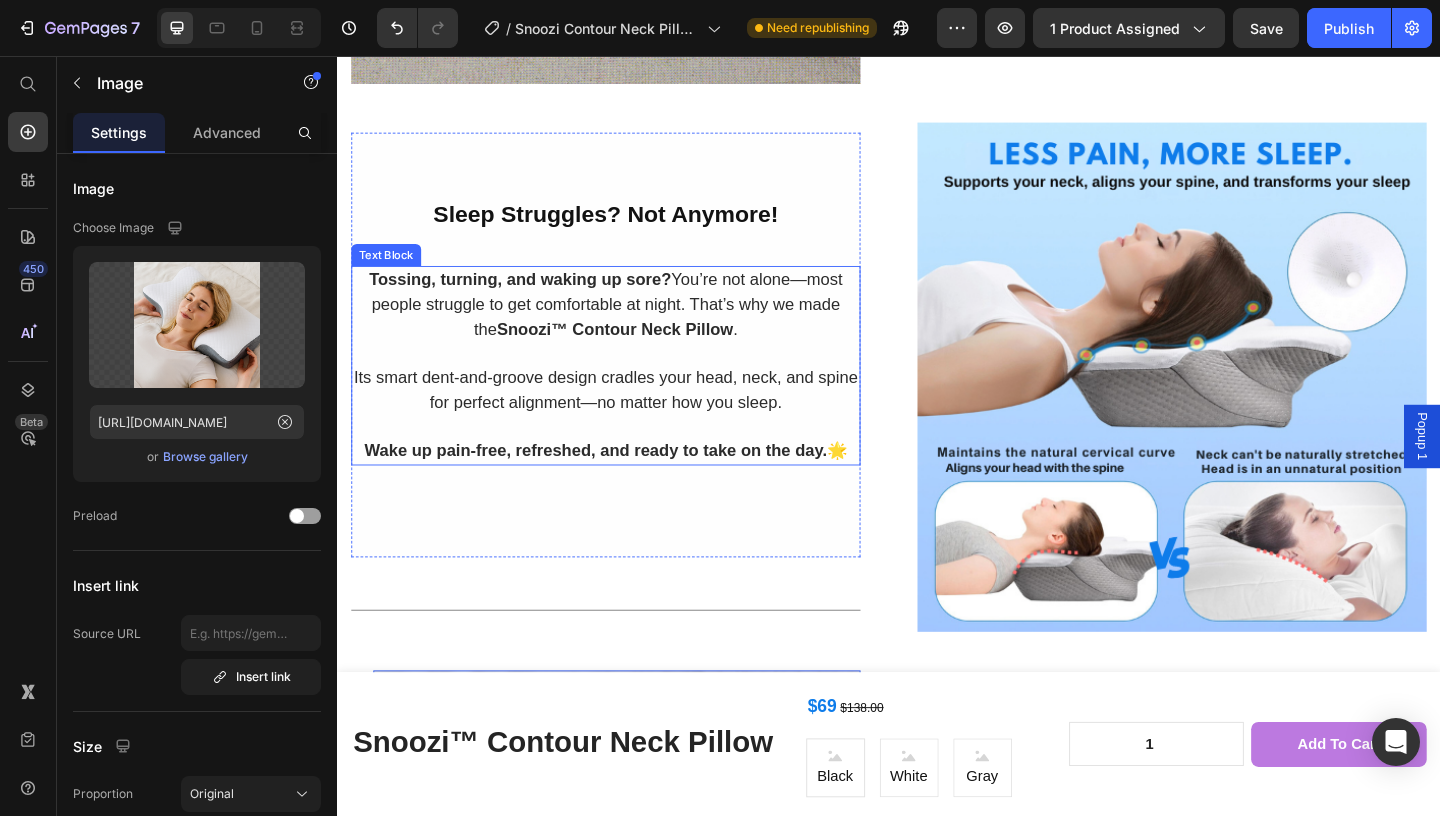 scroll, scrollTop: 2568, scrollLeft: 0, axis: vertical 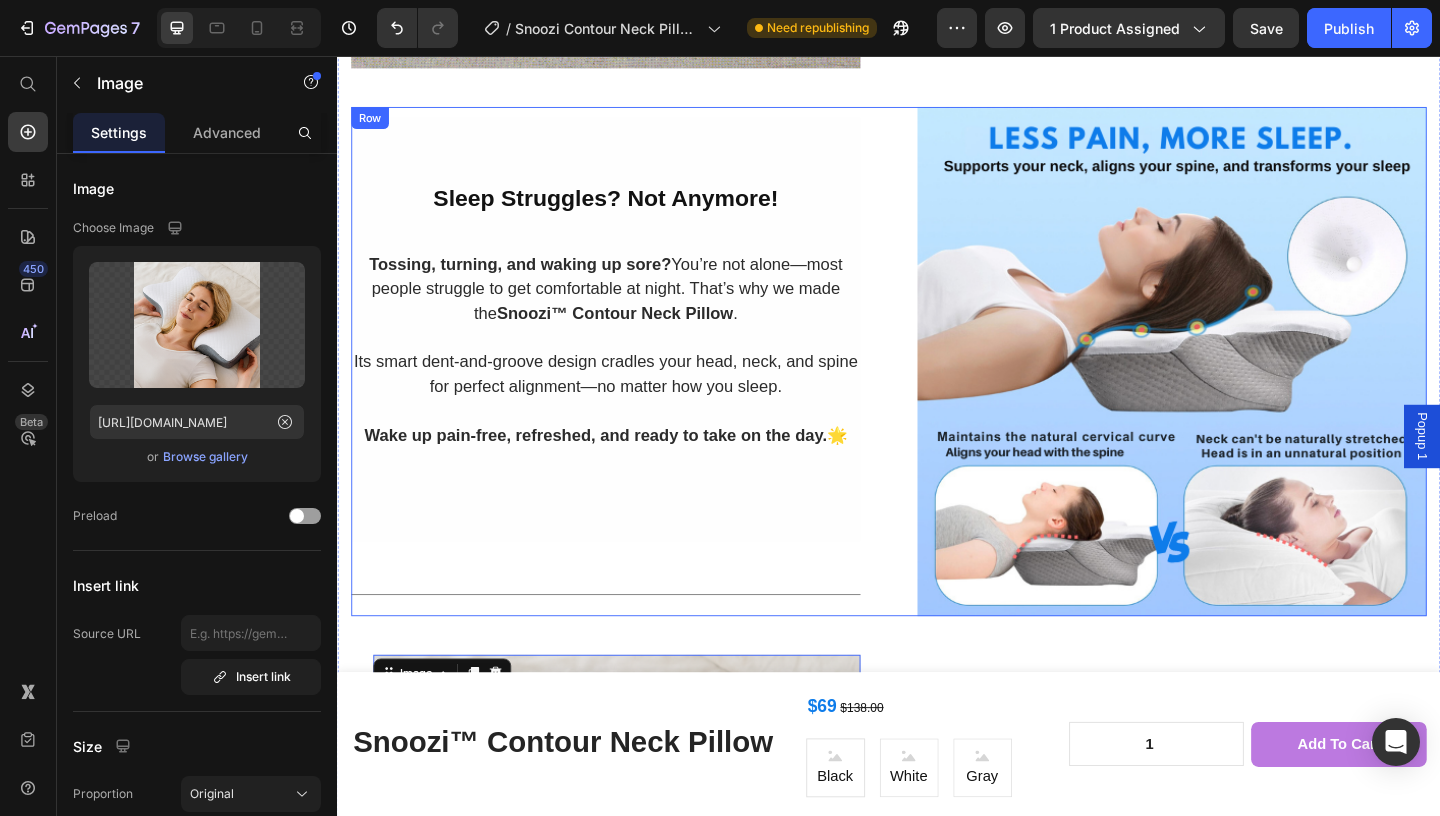 click on "Image Sleep Struggles? Not Anymore! Heading Tossing, turning, and waking up sore?  You’re not alone—most people struggle to get comfortable at night. That’s why we made the  Snoozi™ Contour Neck Pillow .   Its smart dent-and-groove design cradles your head, neck, and spine for perfect alignment—no matter how you sleep.   Wake up pain-free, refreshed, and ready to take on the day.  🌟 Text Block Row                Title Line Row" at bounding box center (937, 388) 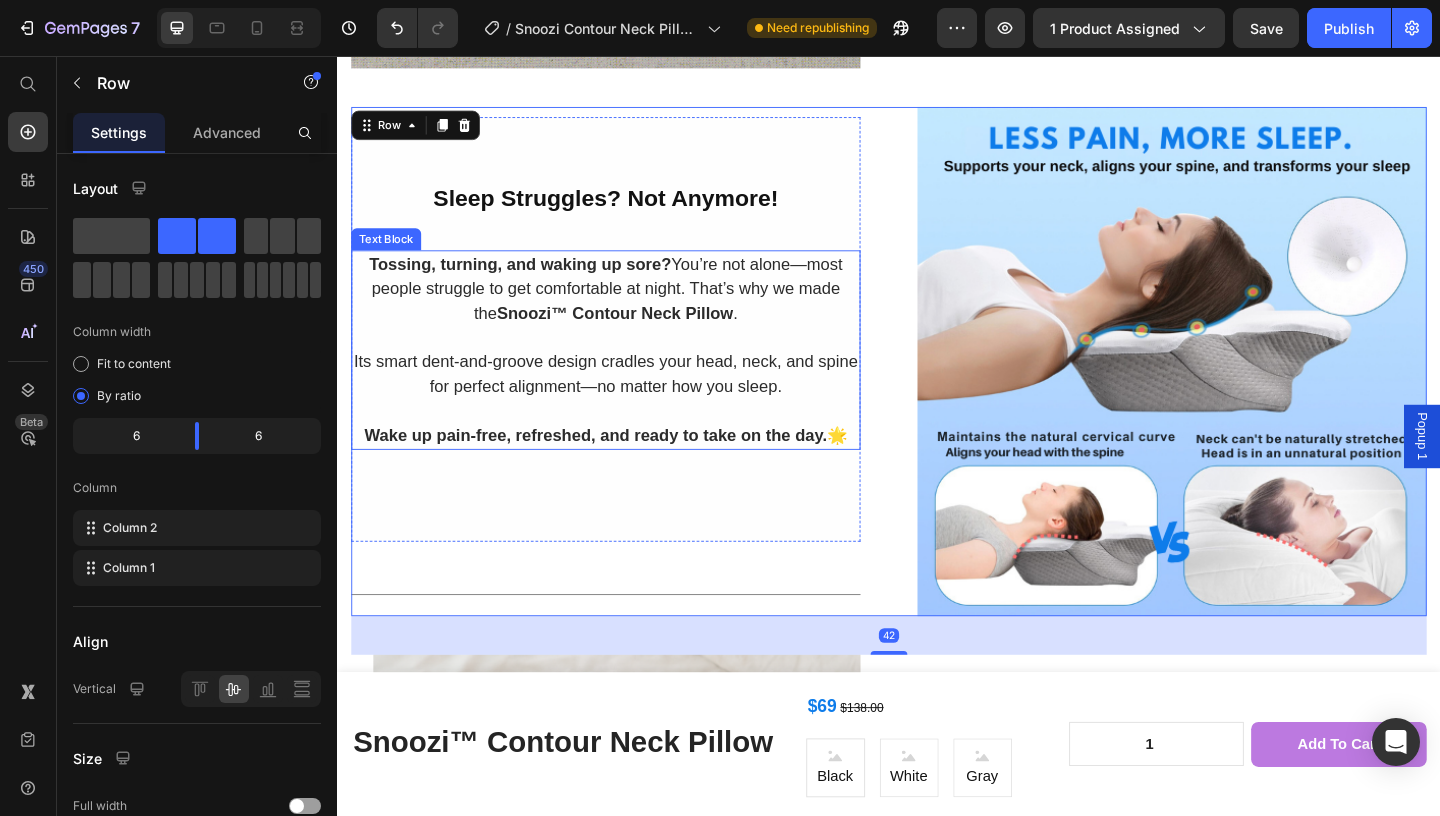 click on "Its smart dent-and-groove design cradles your head, neck, and spine for perfect alignment—no matter how you sleep." at bounding box center (629, 401) 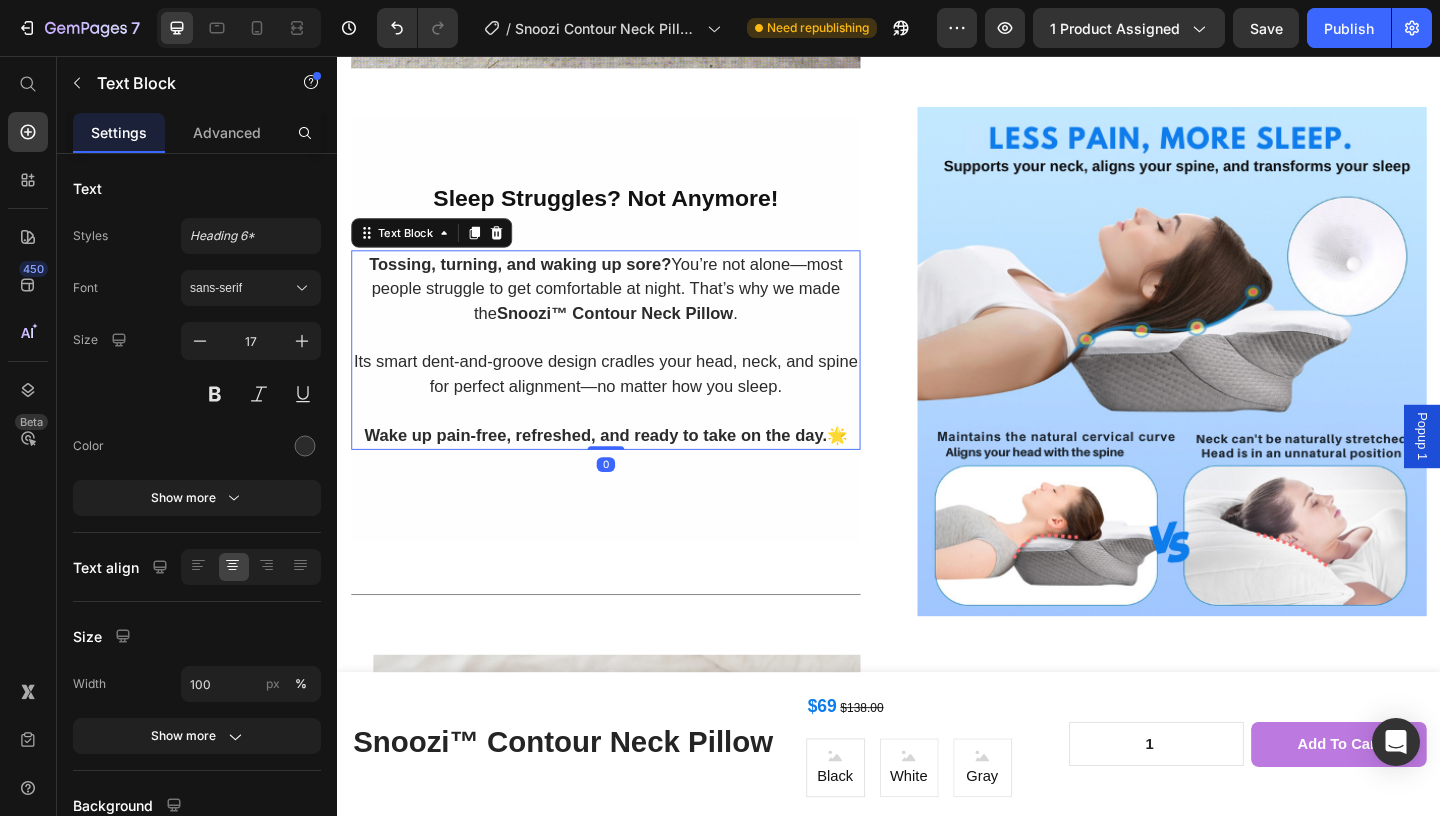 click at bounding box center [629, 442] 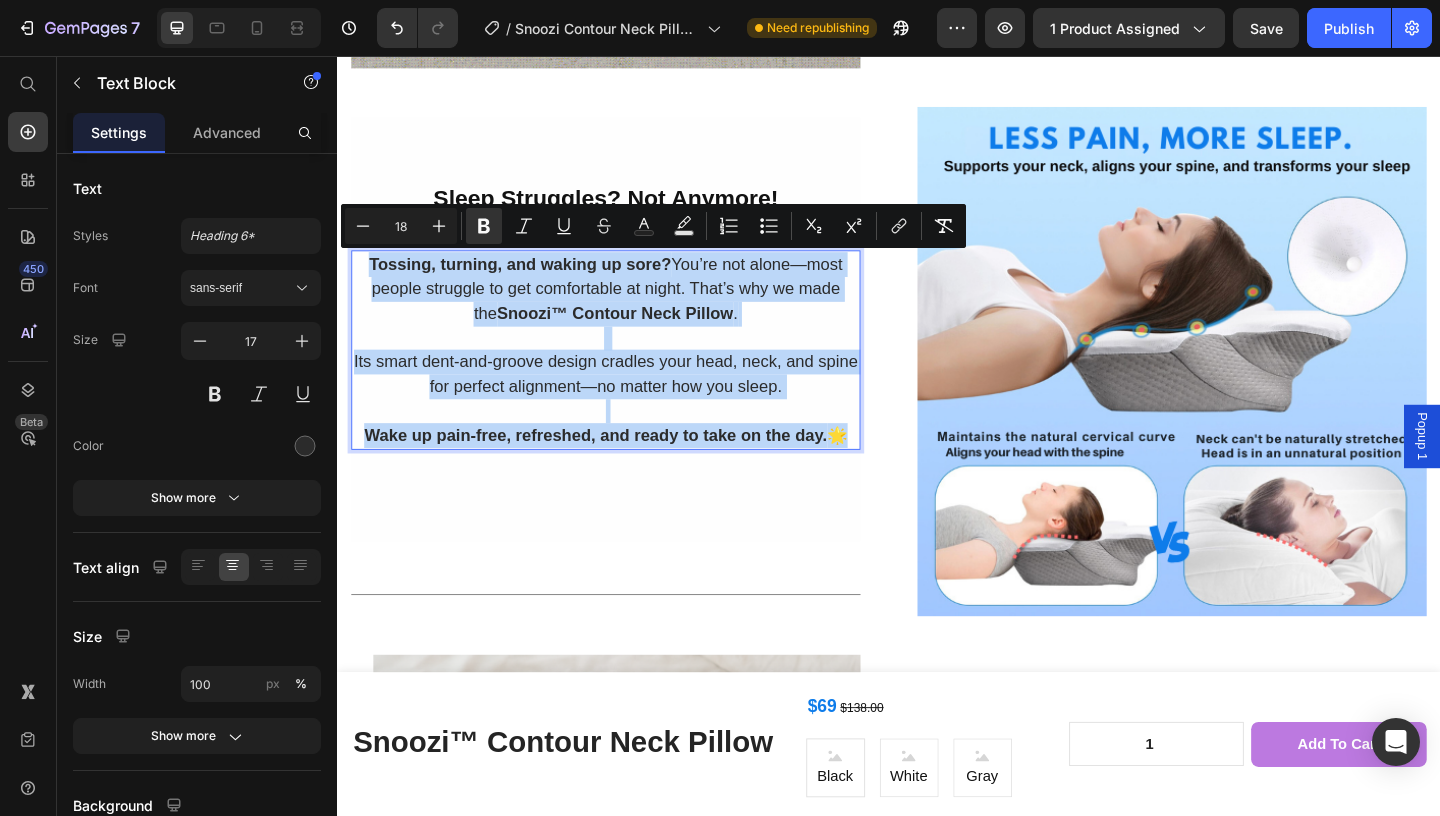drag, startPoint x: 895, startPoint y: 467, endPoint x: 480, endPoint y: 167, distance: 512.0791 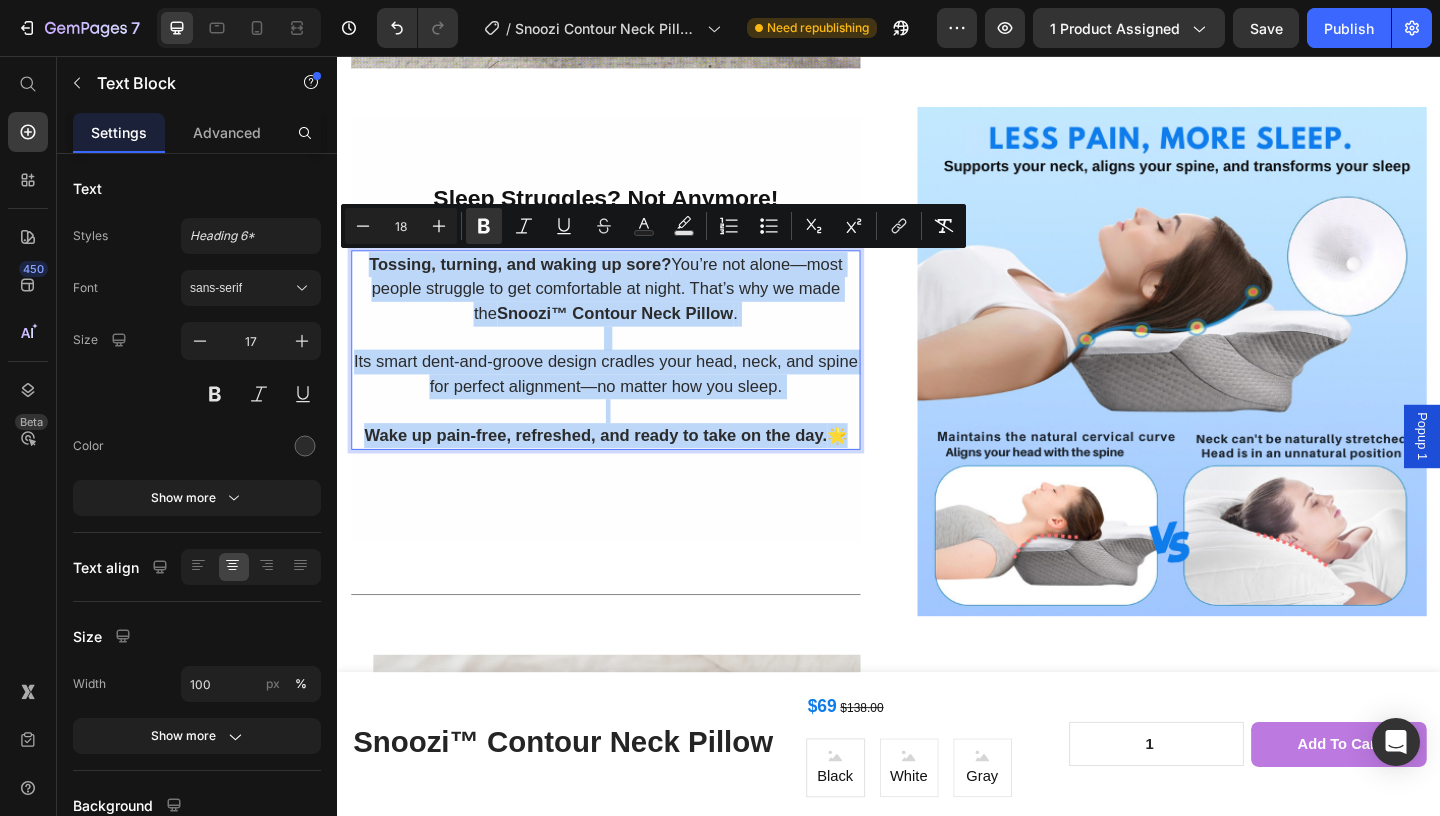 click on "Tossing, turning, and waking up sore?  You’re not alone—most people struggle to get comfortable at night. That’s why we made the  Snoozi™ Contour Neck Pillow .   Its smart dent-and-groove design cradles your head, neck, and spine for perfect alignment—no matter how you sleep. Wake up pain-free, refreshed, and ready to take on the day.  🌟" at bounding box center [629, 375] 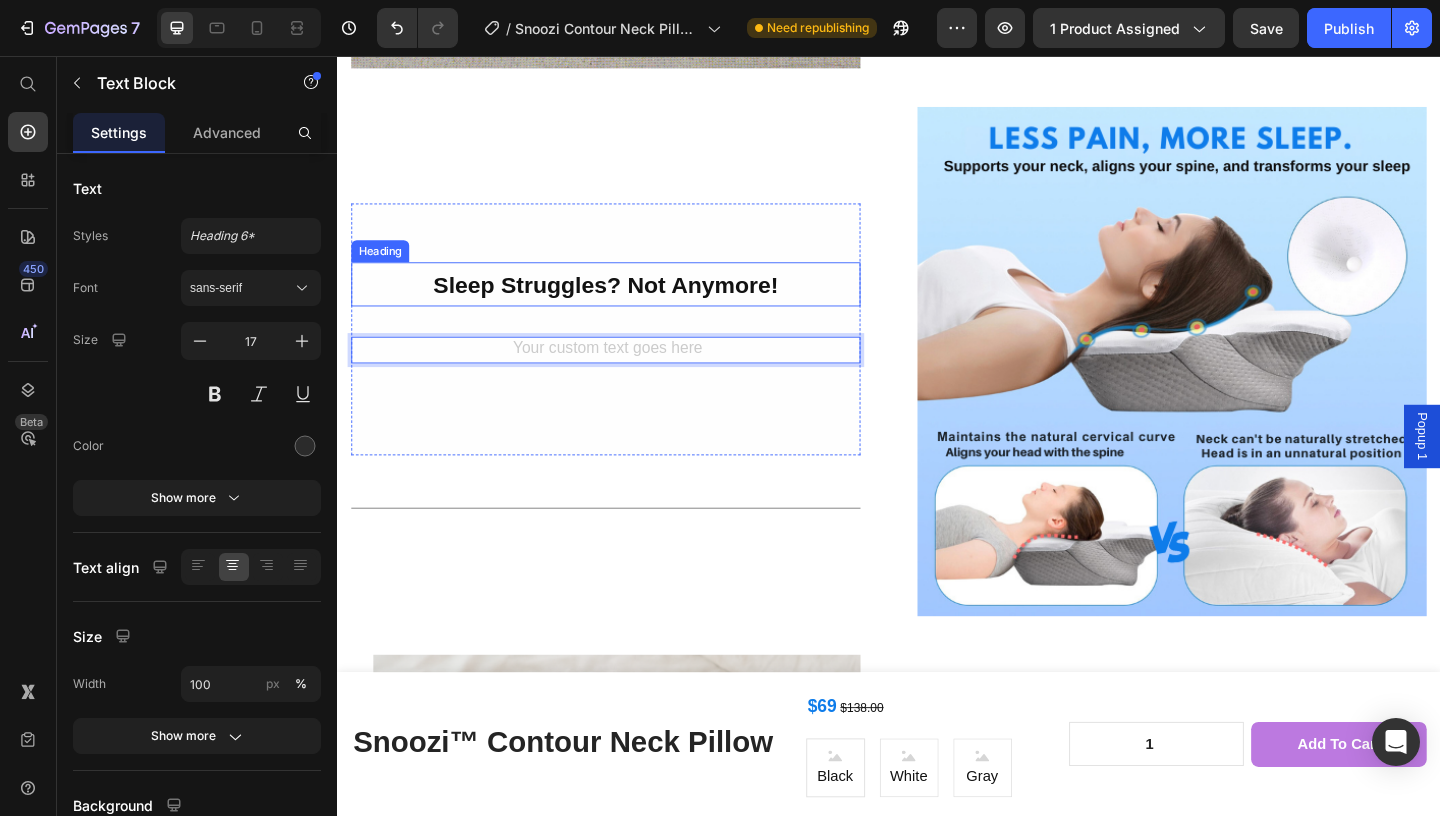 click on "Sleep Struggles? Not Anymore!" at bounding box center [629, 304] 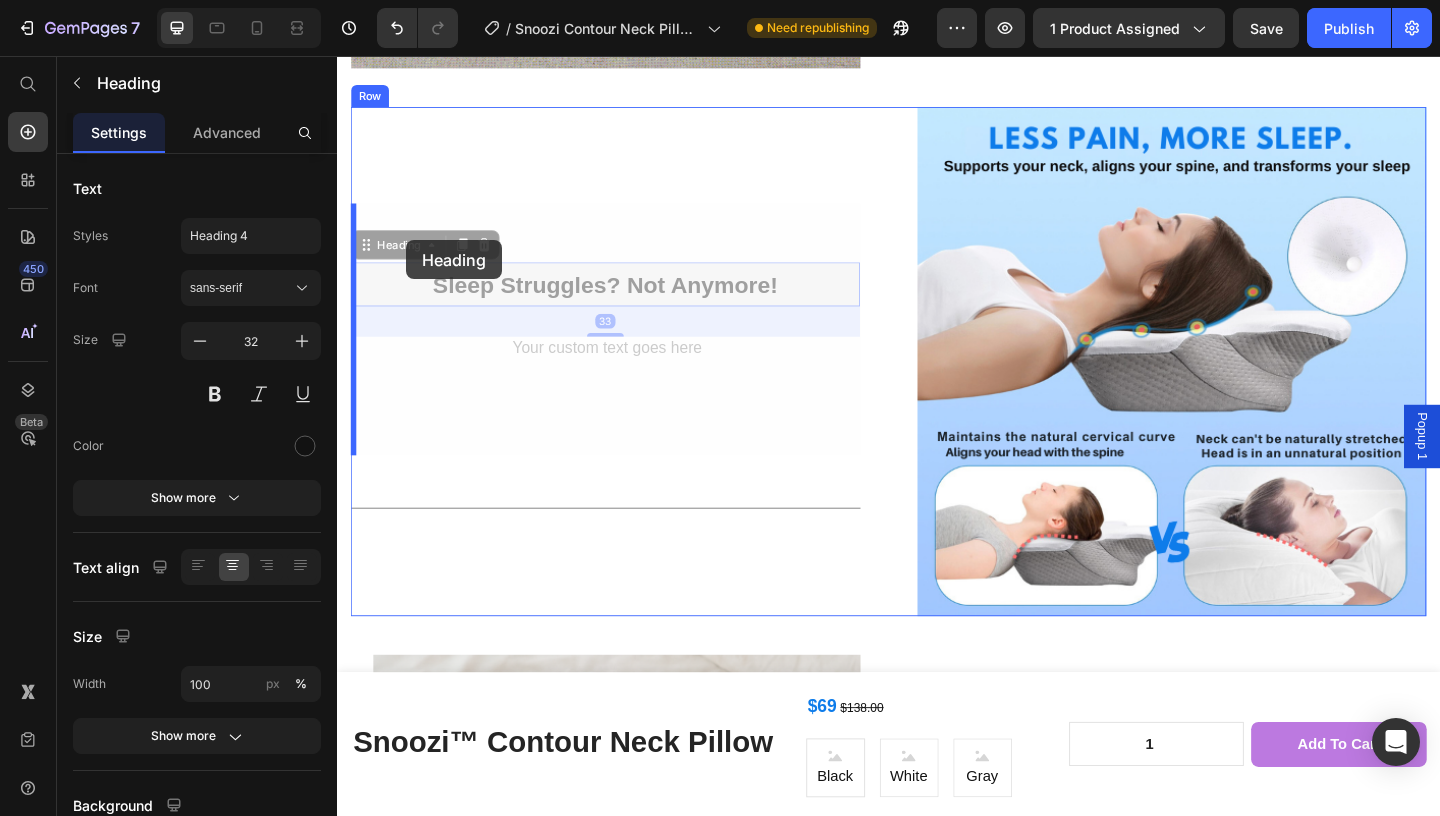 drag, startPoint x: 820, startPoint y: 297, endPoint x: 406, endPoint y: 240, distance: 417.9055 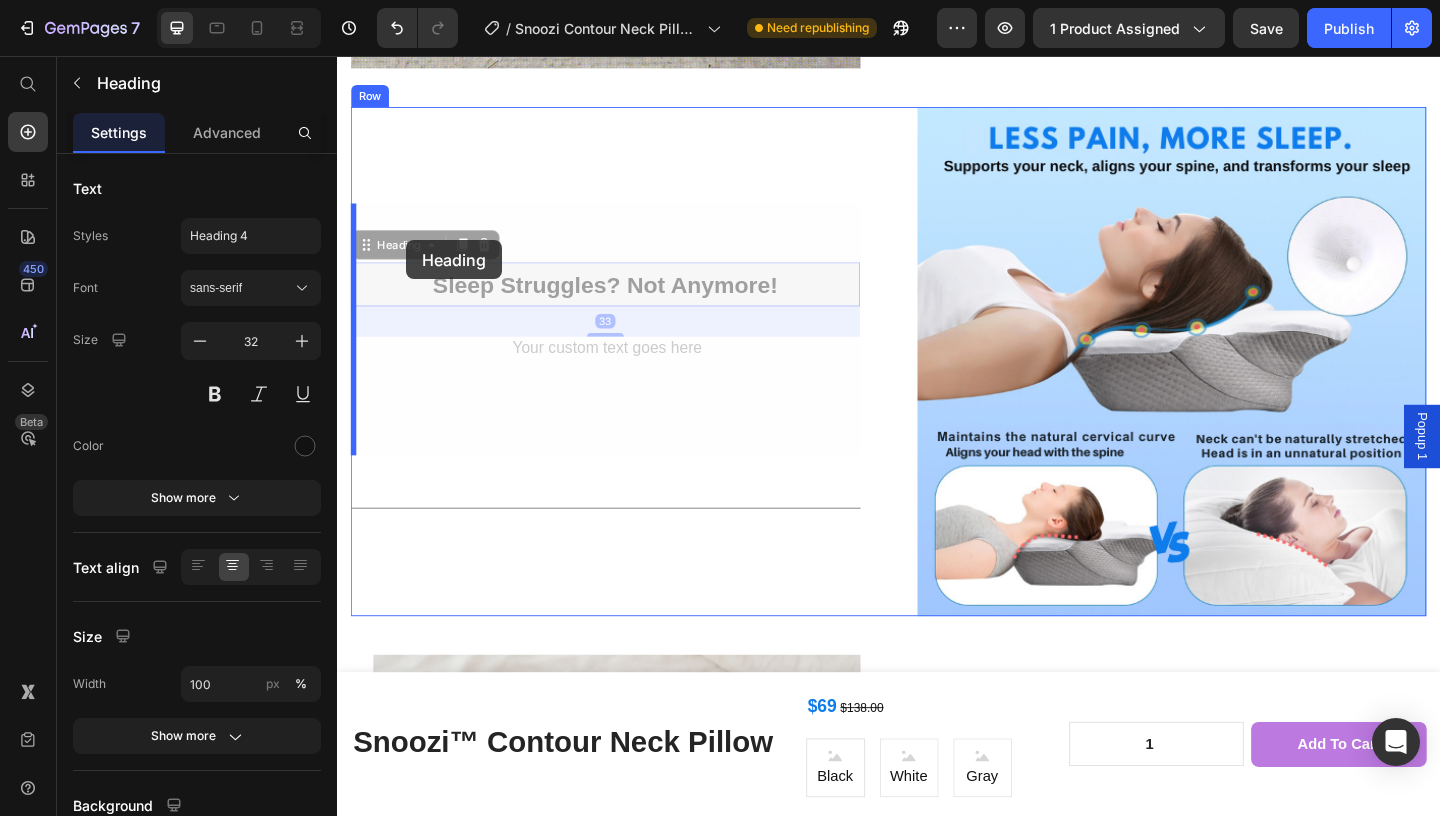 click on "Header Snoozi™ Contour Neck Pillow Product Title $69   $138.00 Text Block Black Black Black White White White Gray [PERSON_NAME] Product Variants & Swatches 1 Product Quantity add to cart Product Cart Button Row Row Product Sticky Sleep Struggles? Not Anymore! Heading Tossing, turning, and waking up sore?  You’re not alone—most people struggle to get comfortable at night. That’s why we made the  Snoozi™  Contour Neck Pillow. Its smart dent-and-groove design cradles your head, neck, and spine for perfect alignment—no matter how you sleep.   Wake up pain-free, refreshed, and ready to take on the day.  🌟 Text Block Row Image Row Image Compelling title Heading see if you can edit gif/video to make it more vivid on freepik   here talk about the [MEDICAL_DATA] material and how it bounces back to original shape blah blah blah Text Block Row                Title Line Row Image Sleep Struggles? Not Anymore! Heading   33 Sleep Struggles? Not Anymore! Heading   33 Text Block Row                Title Line Row" at bounding box center (937, 3215) 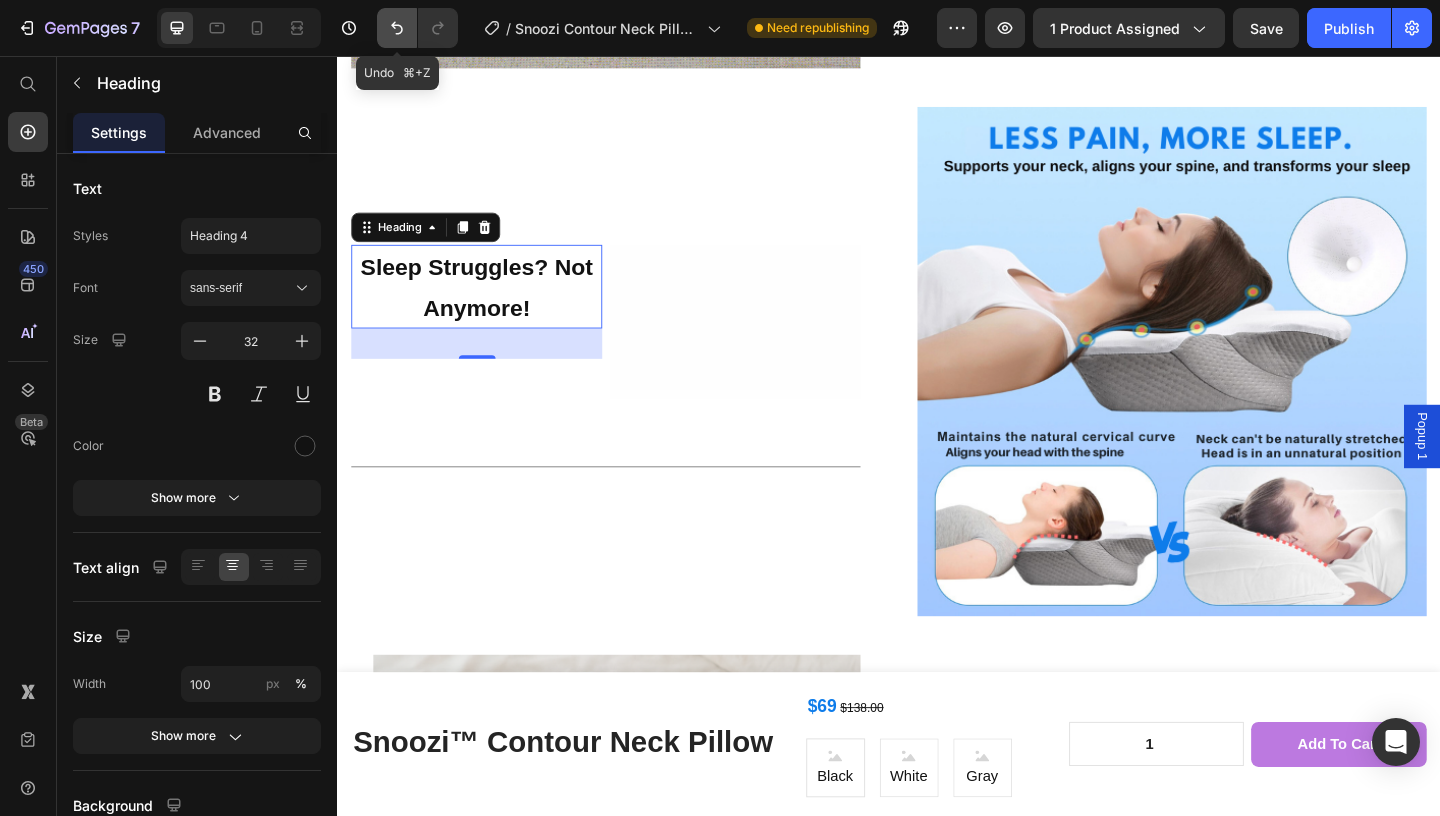 click 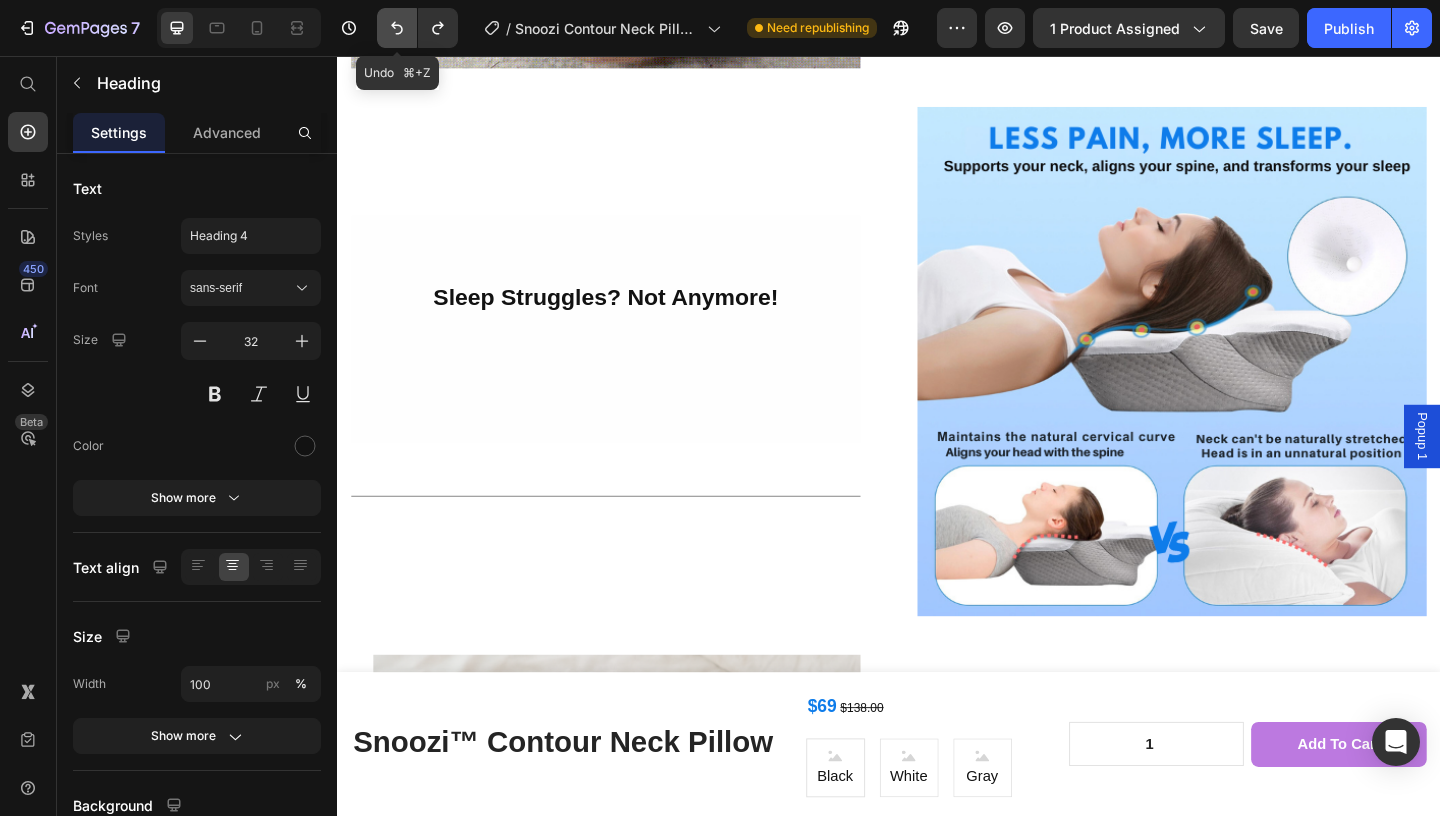 click 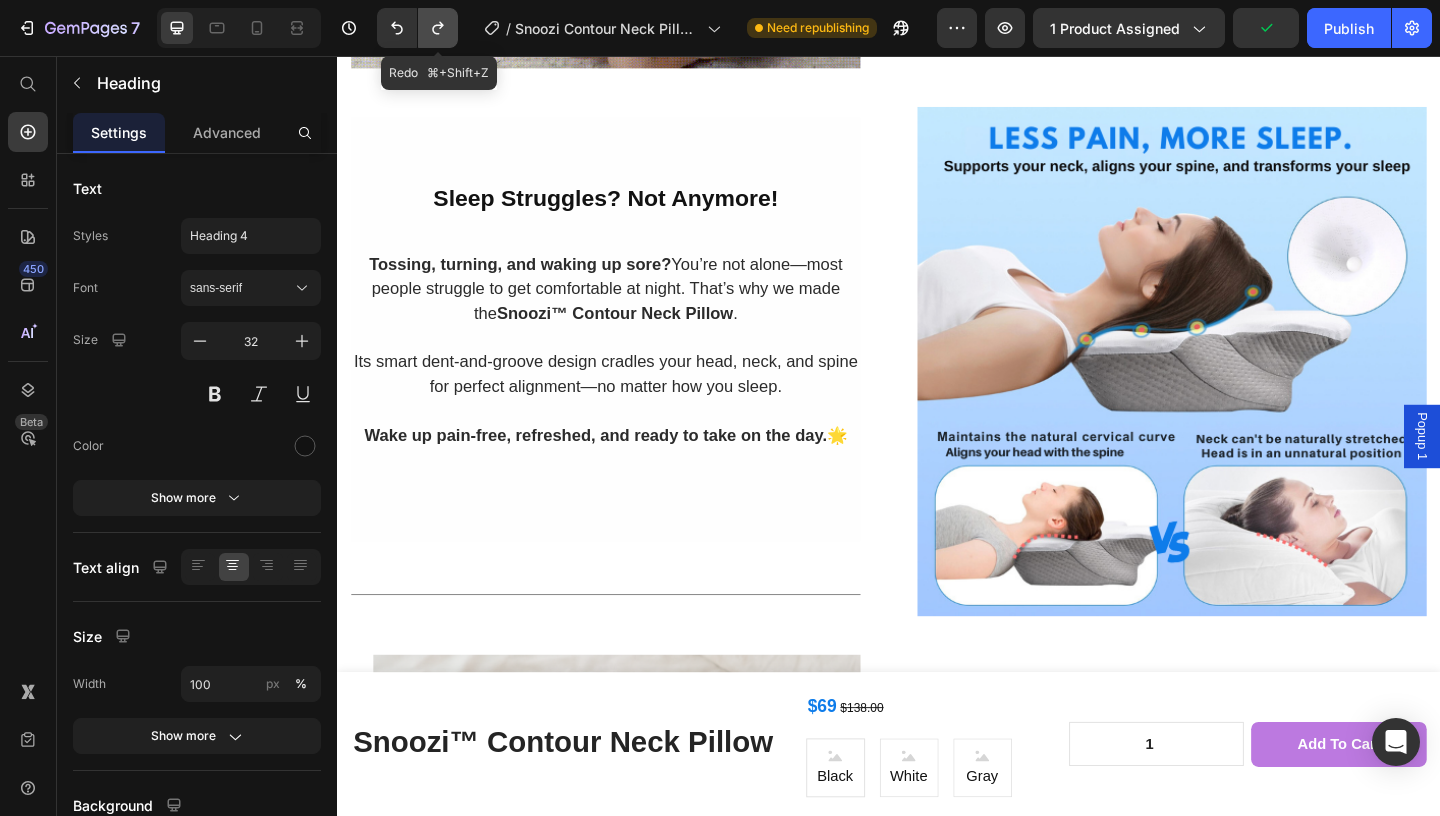 click 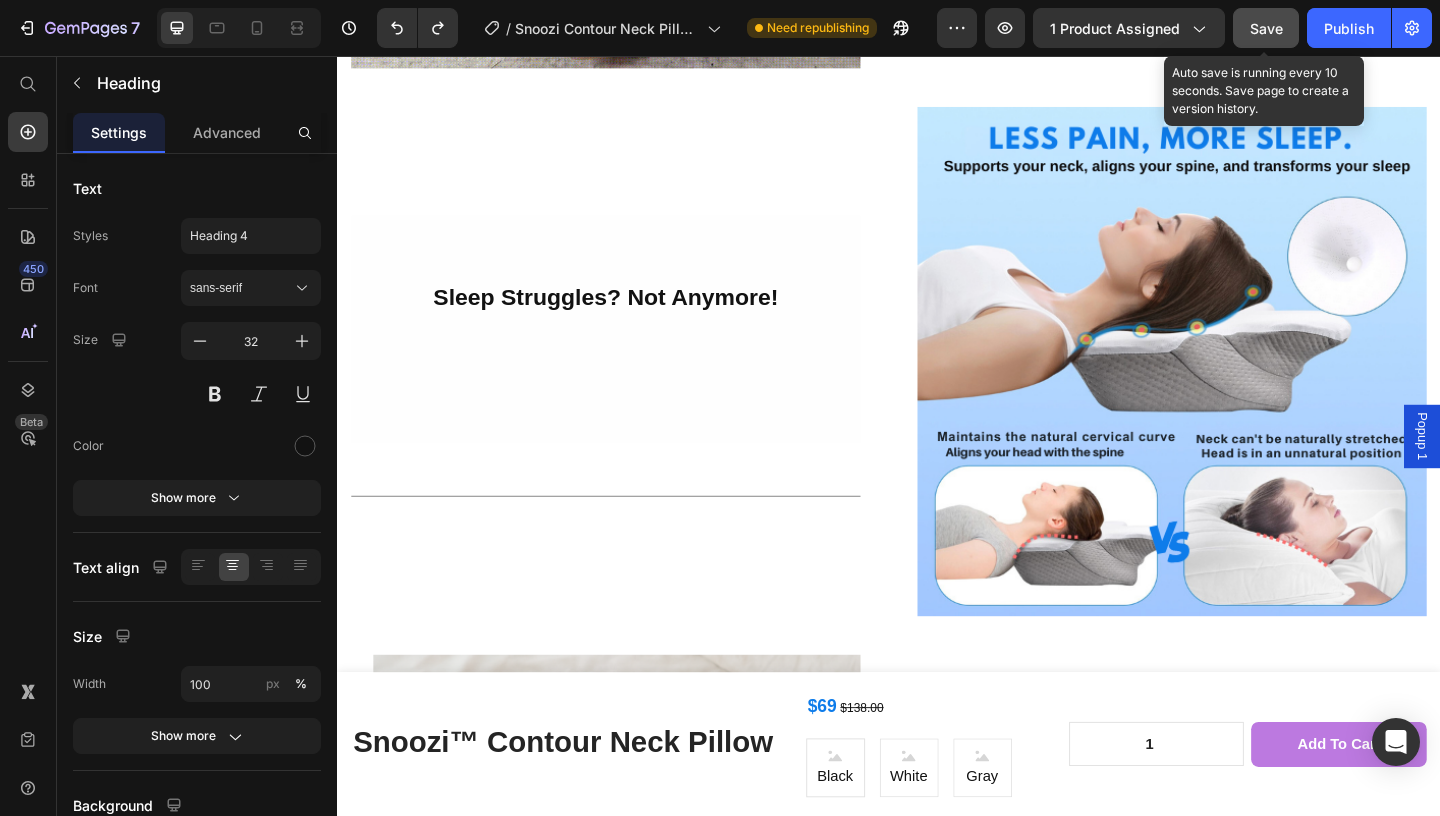 click on "Save" 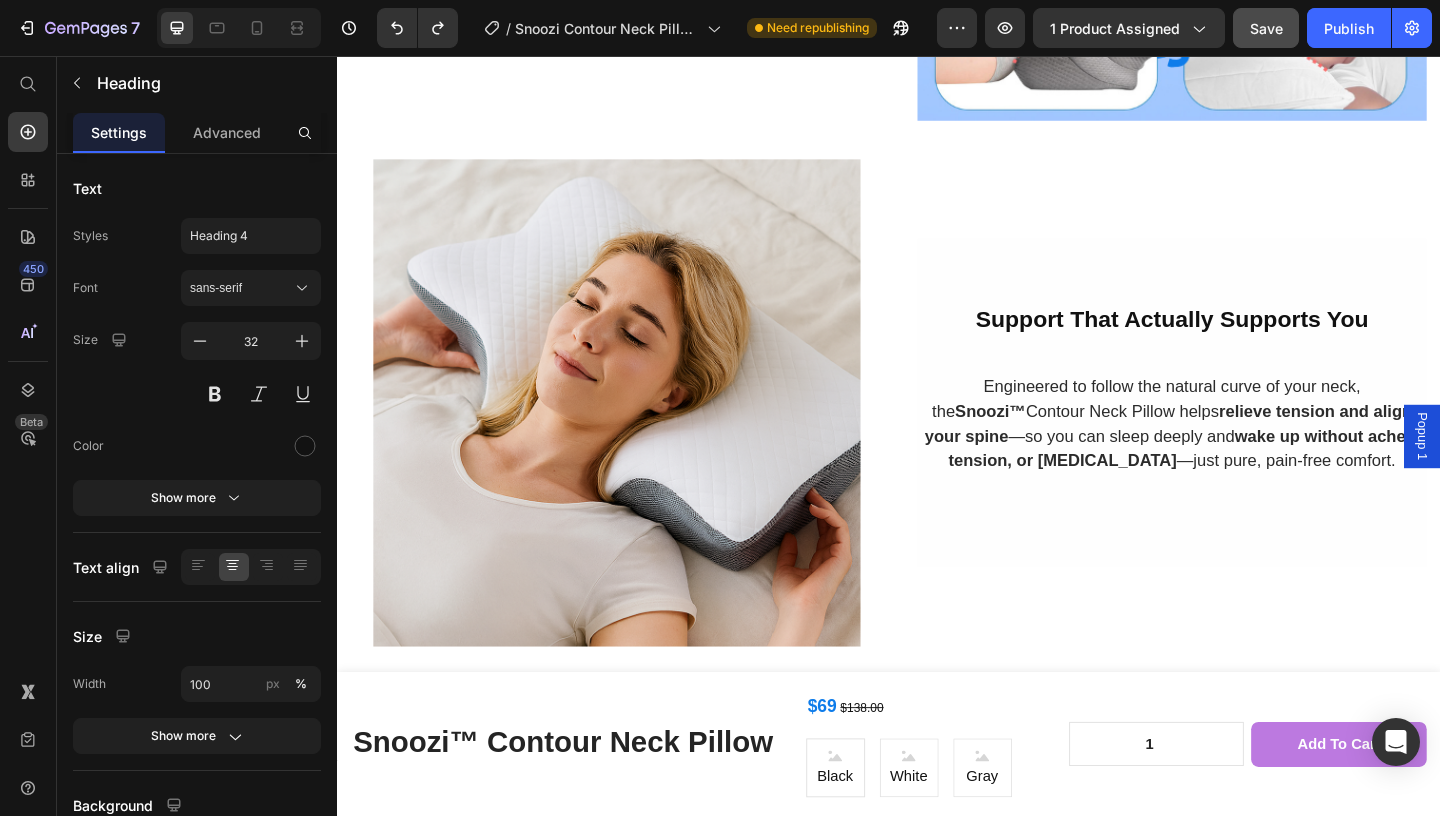 scroll, scrollTop: 3109, scrollLeft: 0, axis: vertical 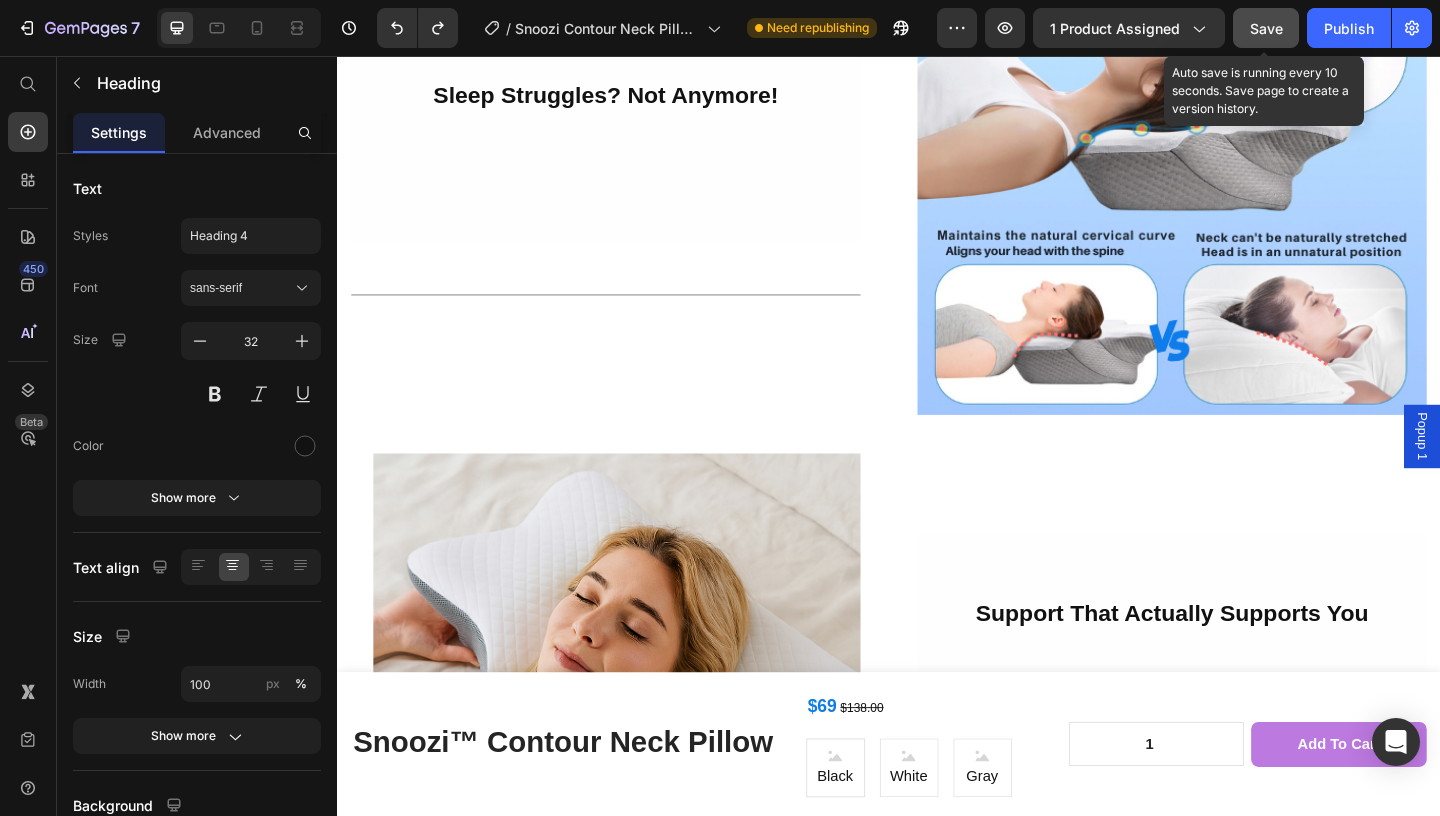 click on "Save" 